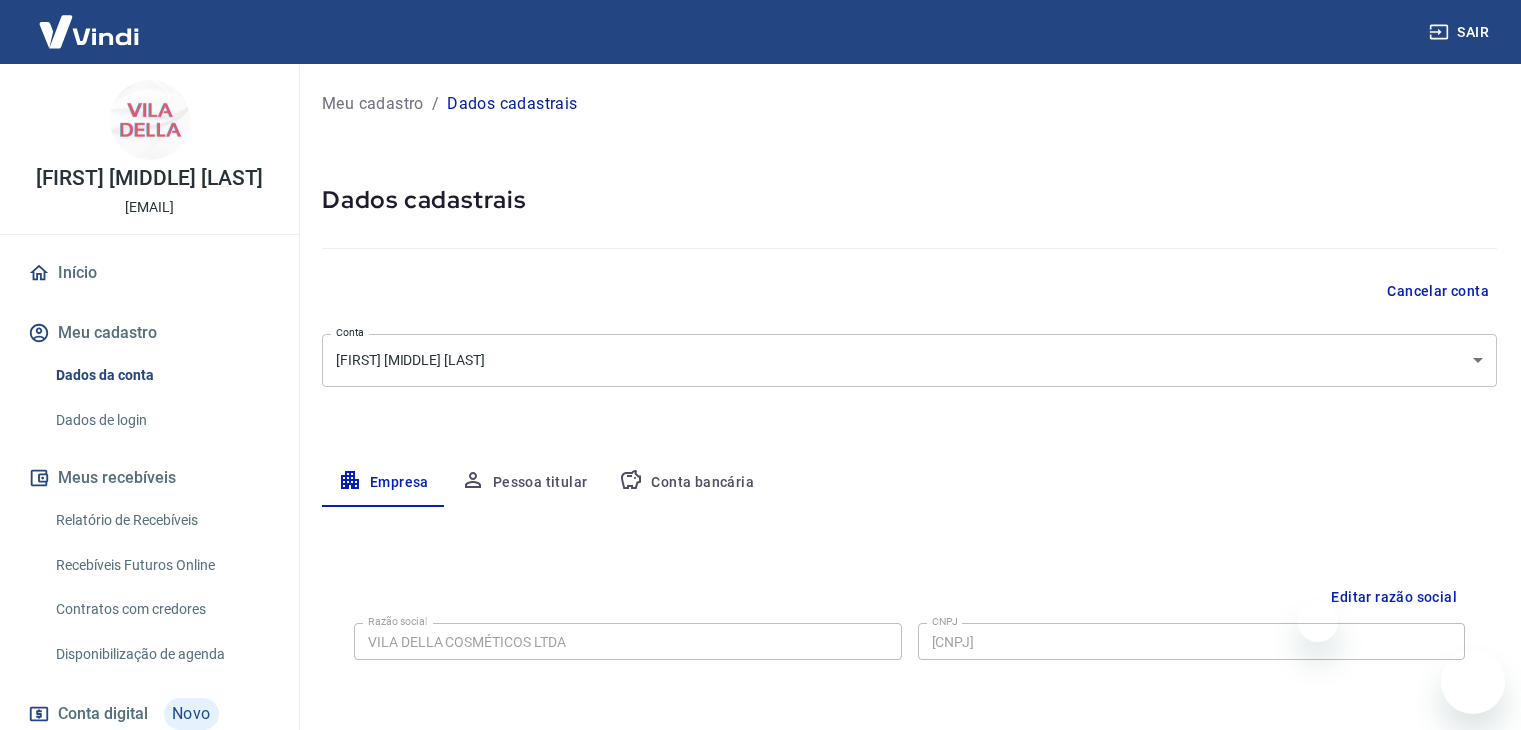 select on "SC" 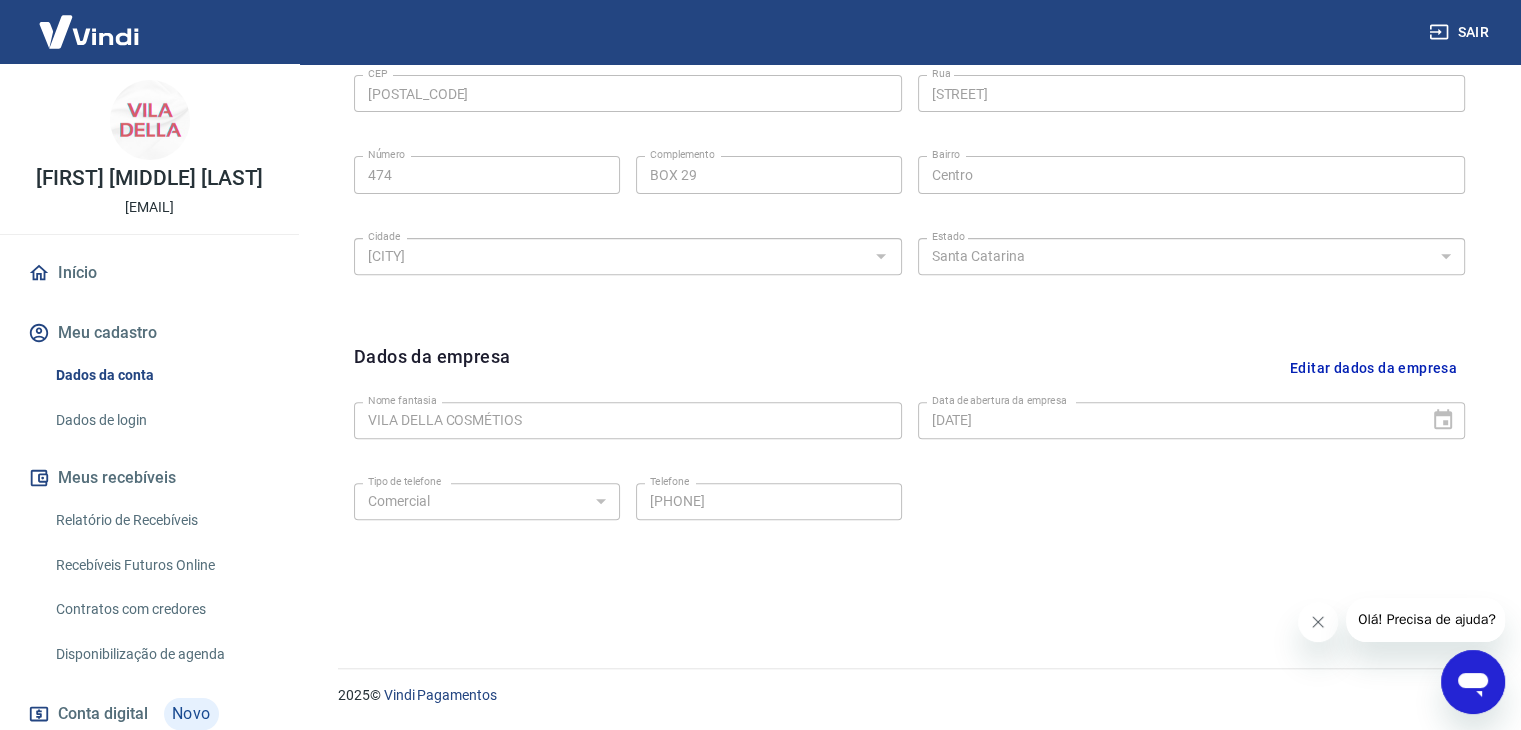 scroll, scrollTop: 0, scrollLeft: 0, axis: both 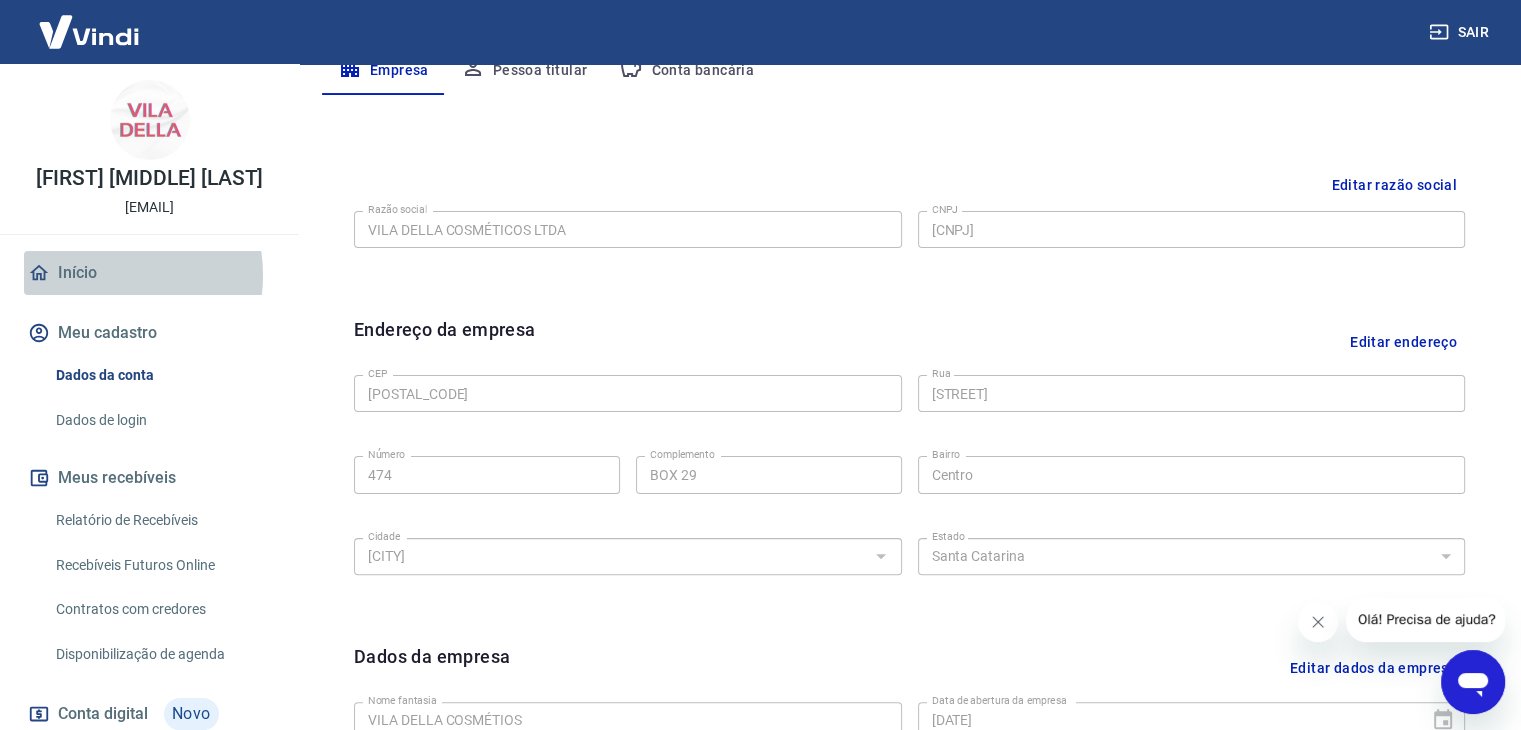 click on "Início" at bounding box center [149, 273] 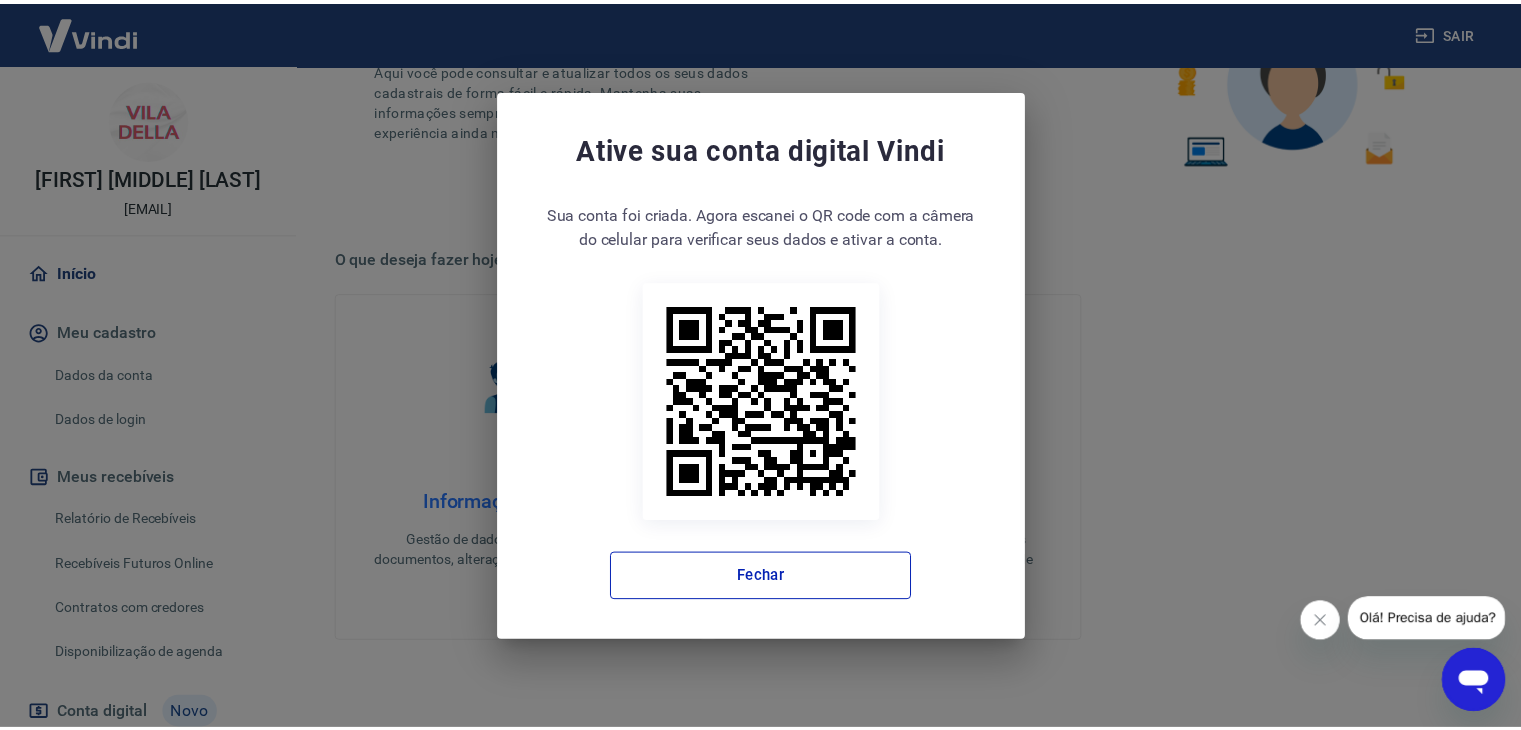 scroll, scrollTop: 360, scrollLeft: 0, axis: vertical 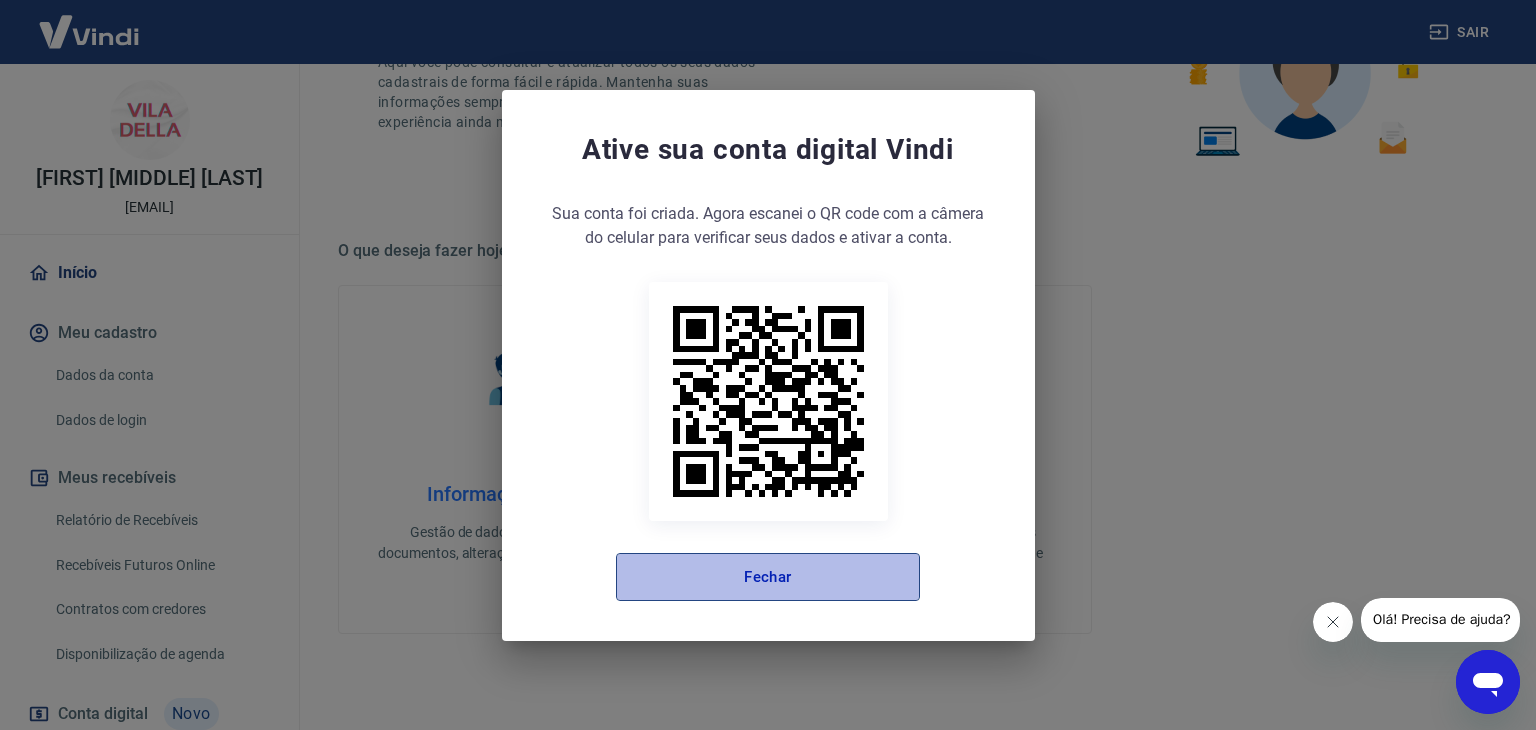 click on "Fechar" at bounding box center (768, 577) 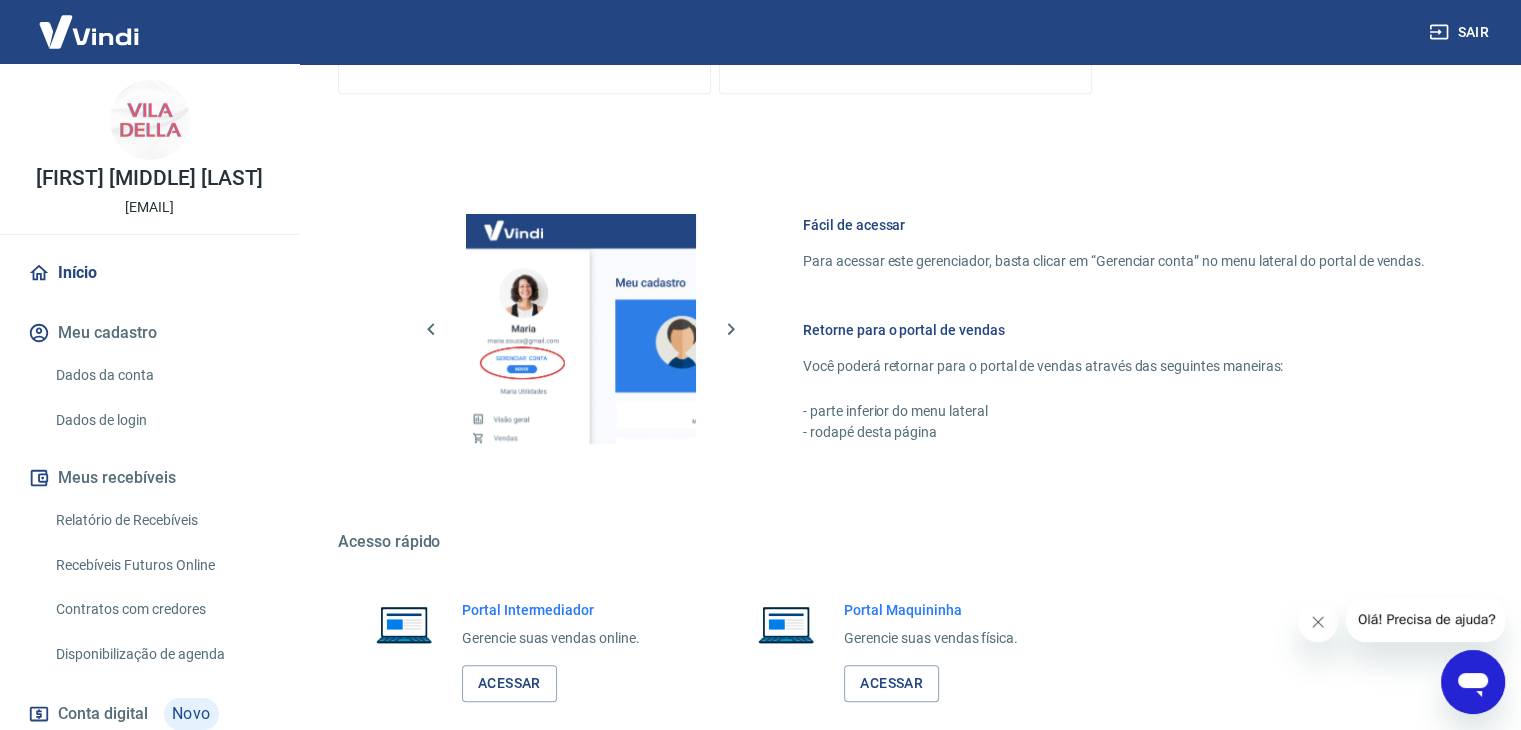 scroll, scrollTop: 1000, scrollLeft: 0, axis: vertical 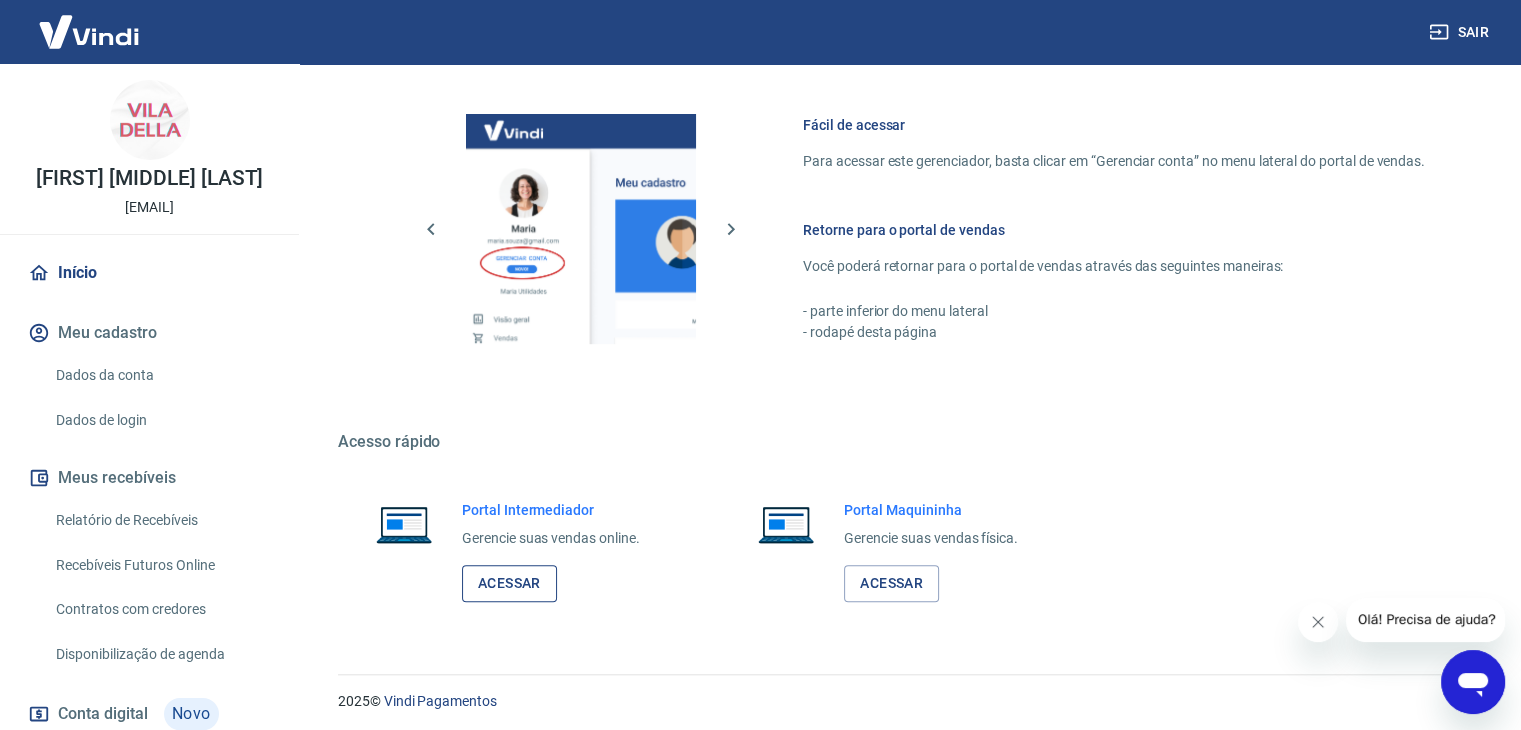 click on "Acessar" at bounding box center [509, 583] 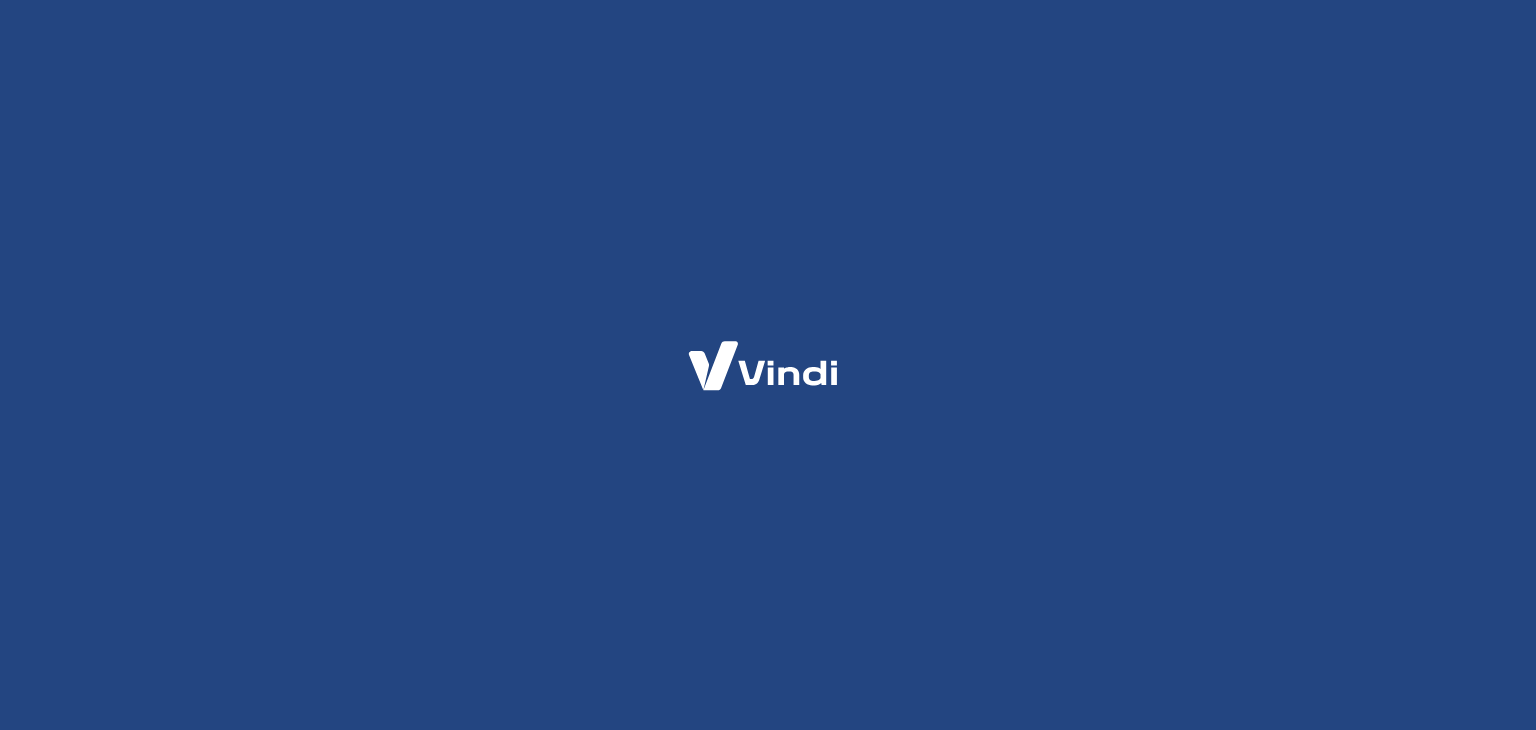 scroll, scrollTop: 0, scrollLeft: 0, axis: both 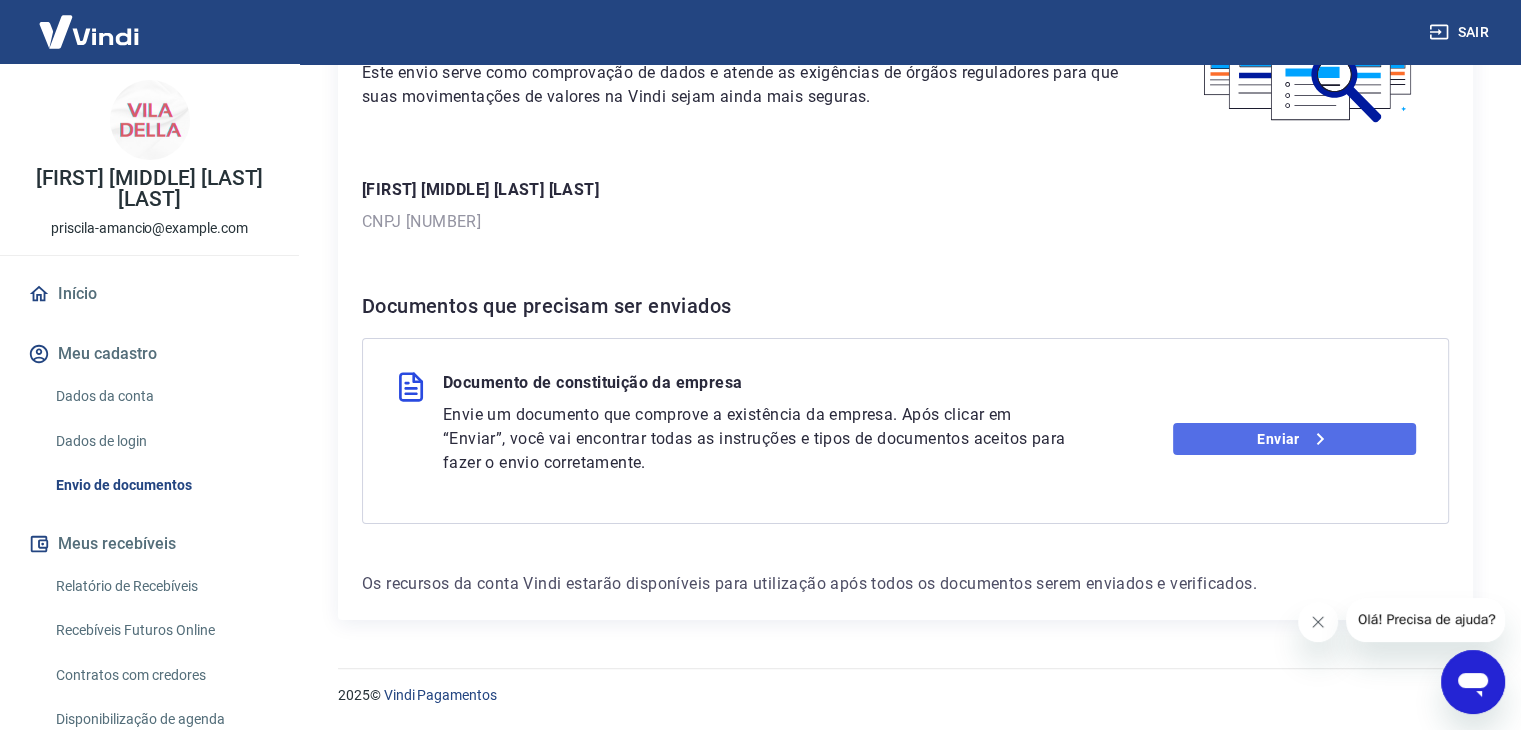 click on "Enviar" at bounding box center [1294, 439] 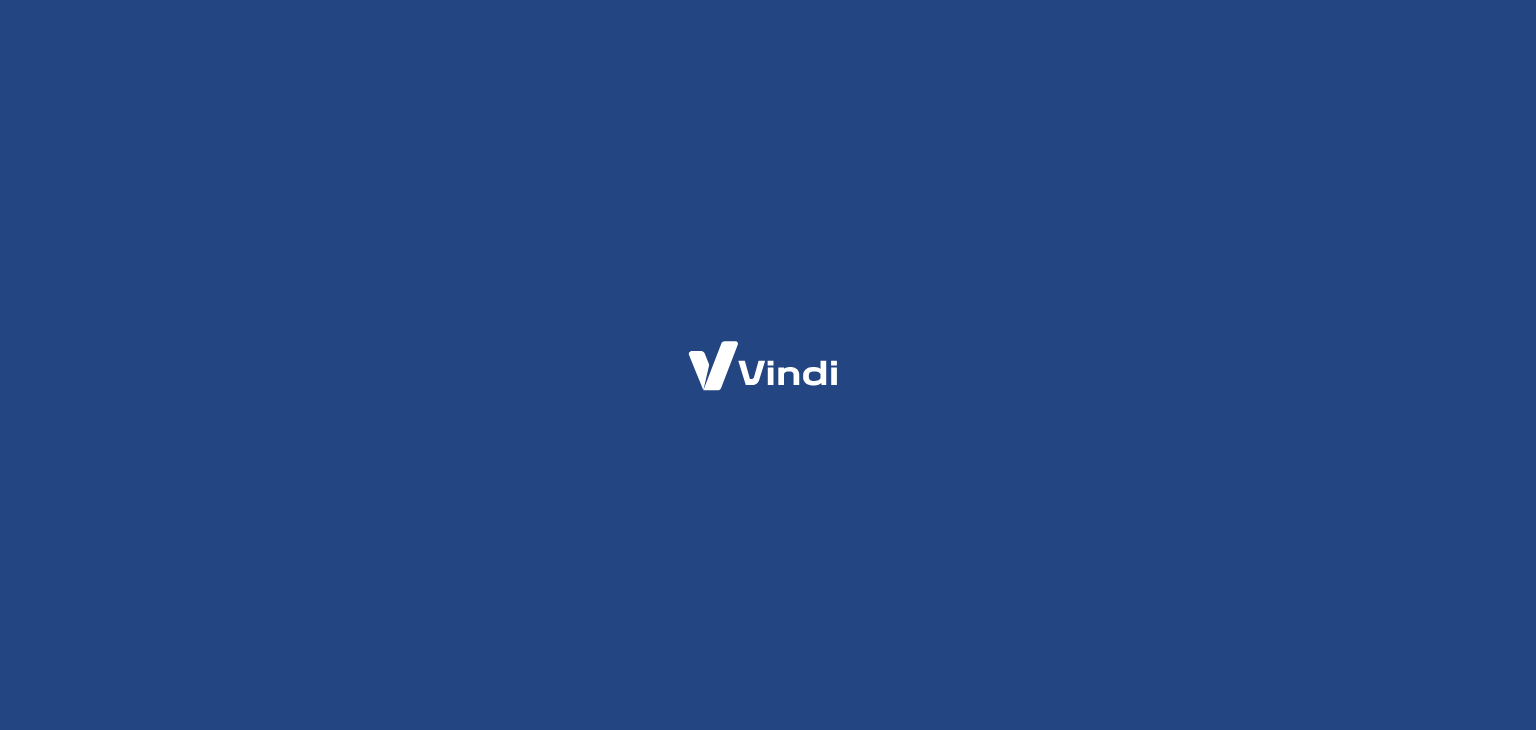 scroll, scrollTop: 0, scrollLeft: 0, axis: both 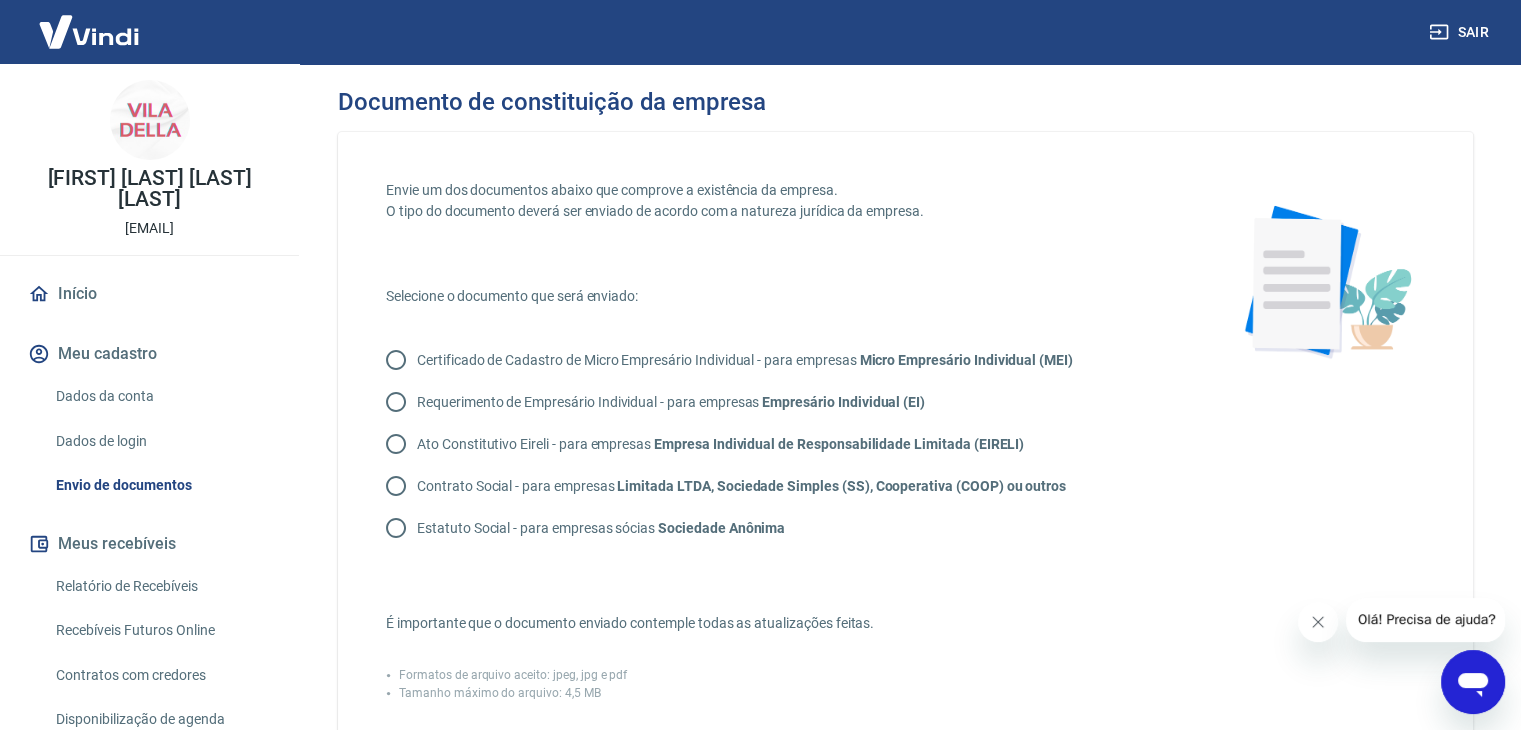 click on "Contrato Social - para empresas   Limitada LTDA, Sociedade Simples (SS), Cooperativa (COOP) ou outros" at bounding box center [741, 486] 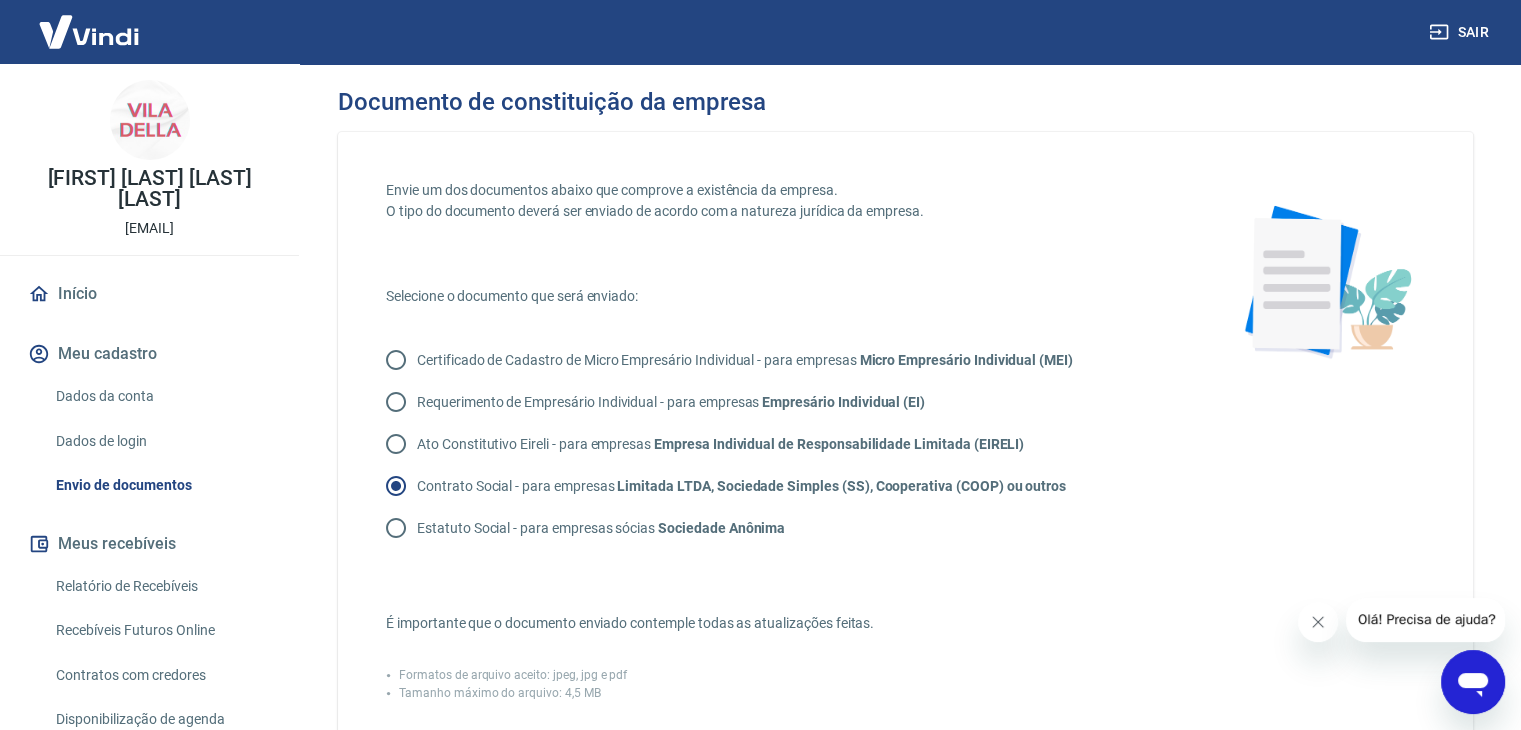 scroll, scrollTop: 300, scrollLeft: 0, axis: vertical 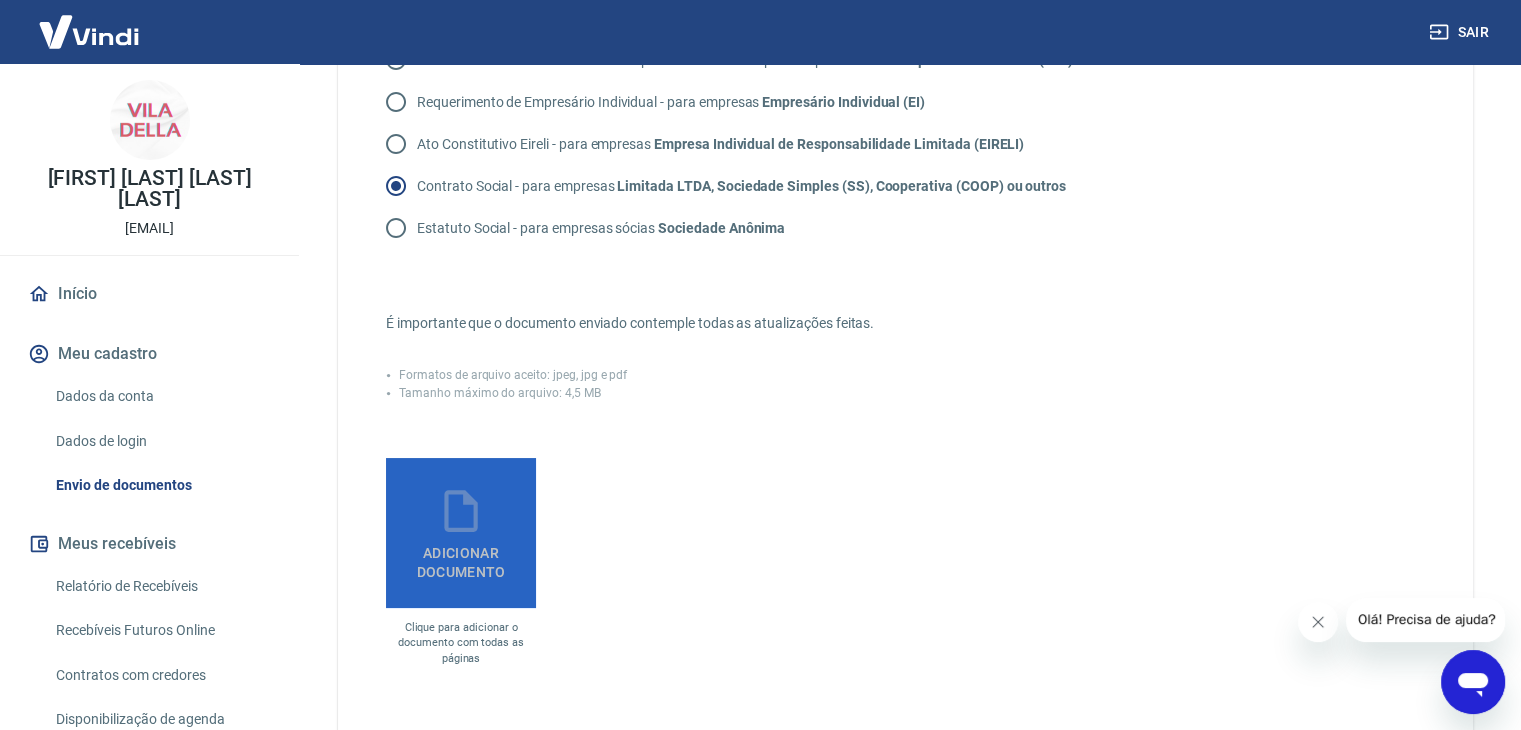 click 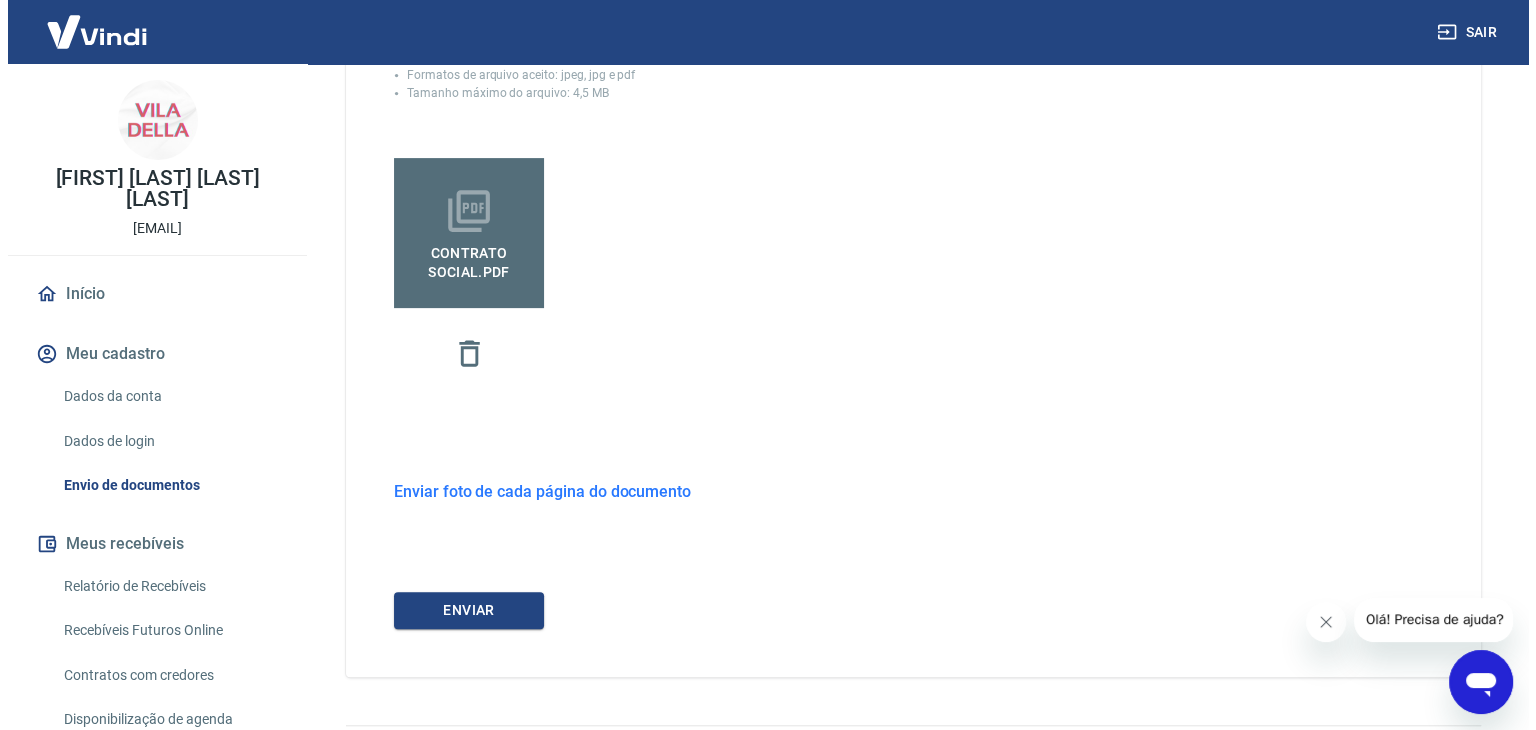 scroll, scrollTop: 656, scrollLeft: 0, axis: vertical 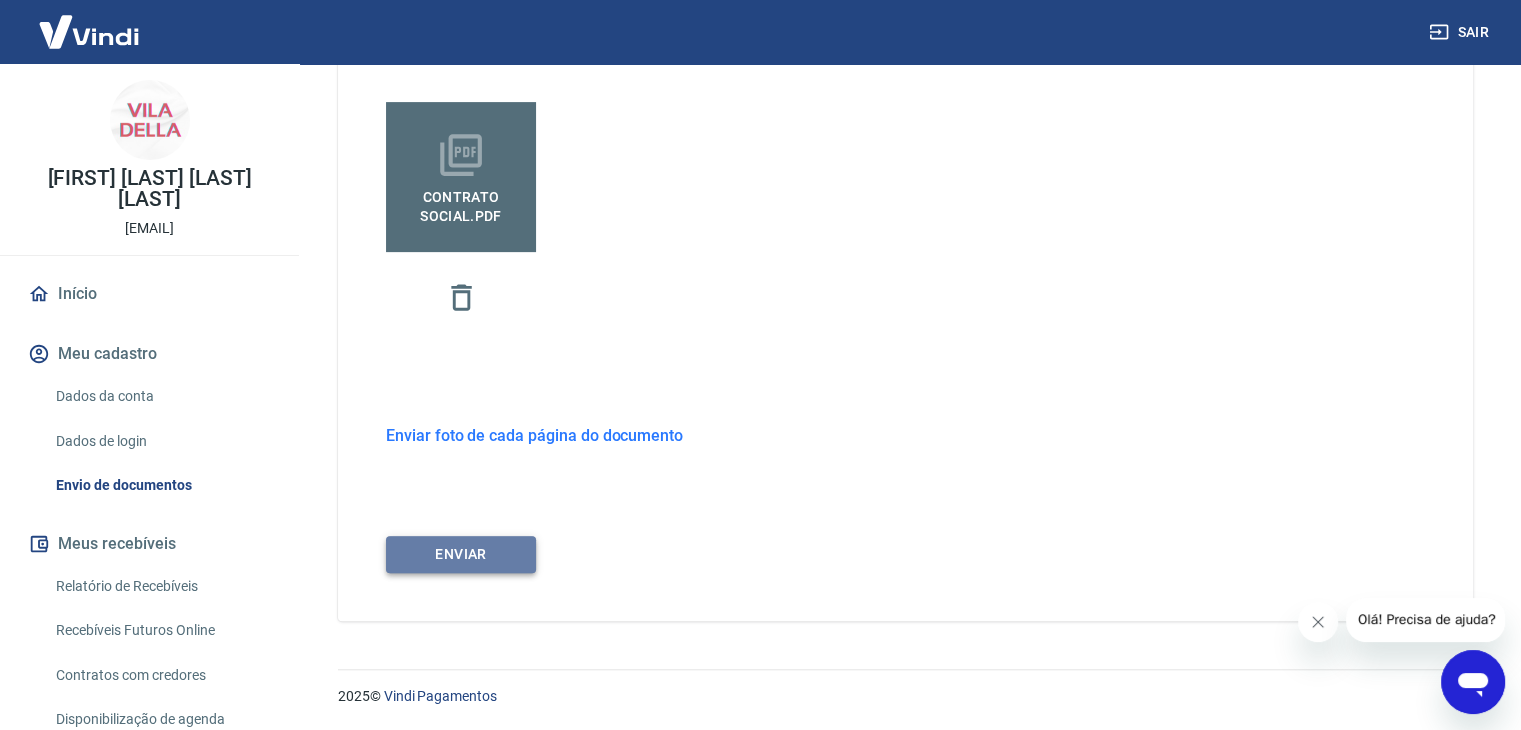 click on "ENVIAR" at bounding box center [461, 554] 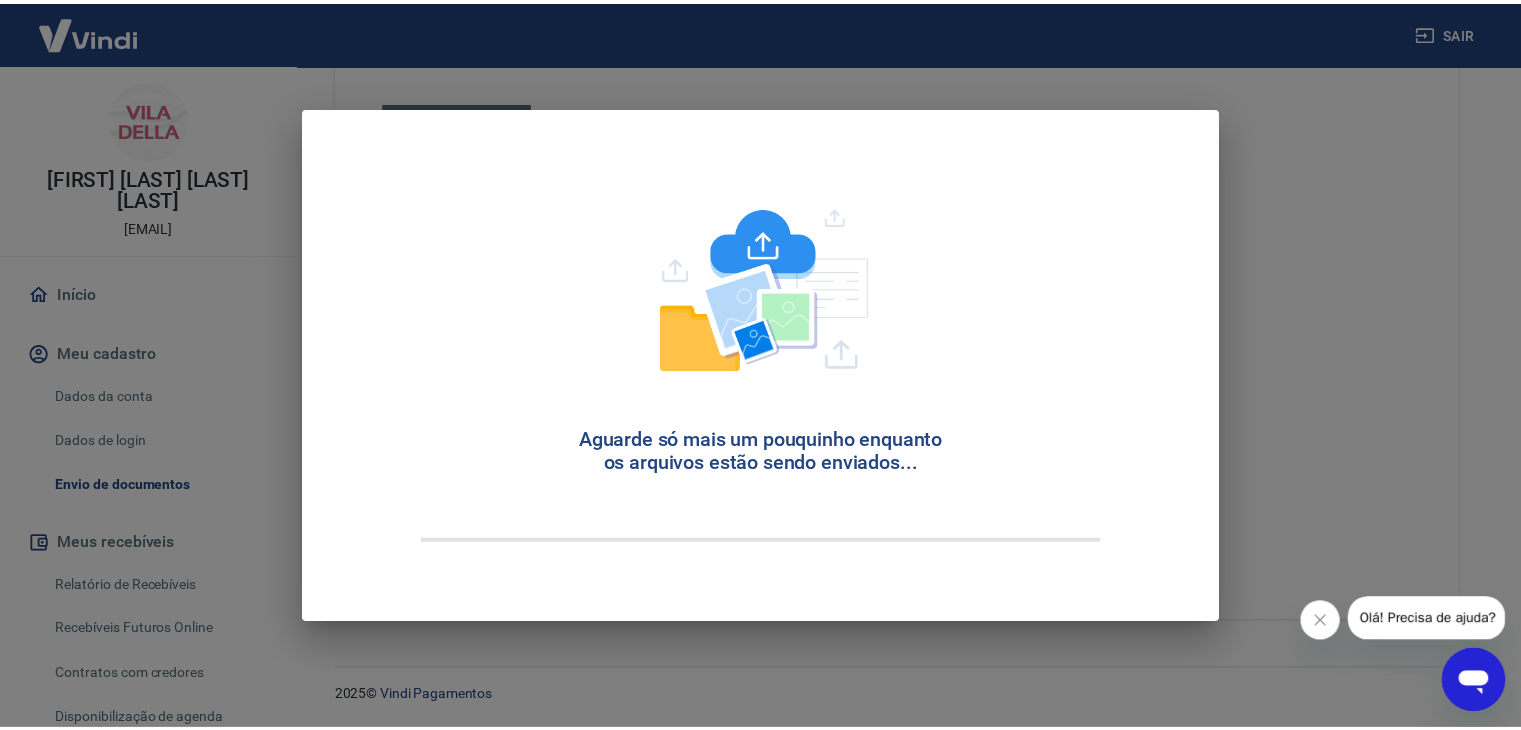 scroll, scrollTop: 0, scrollLeft: 0, axis: both 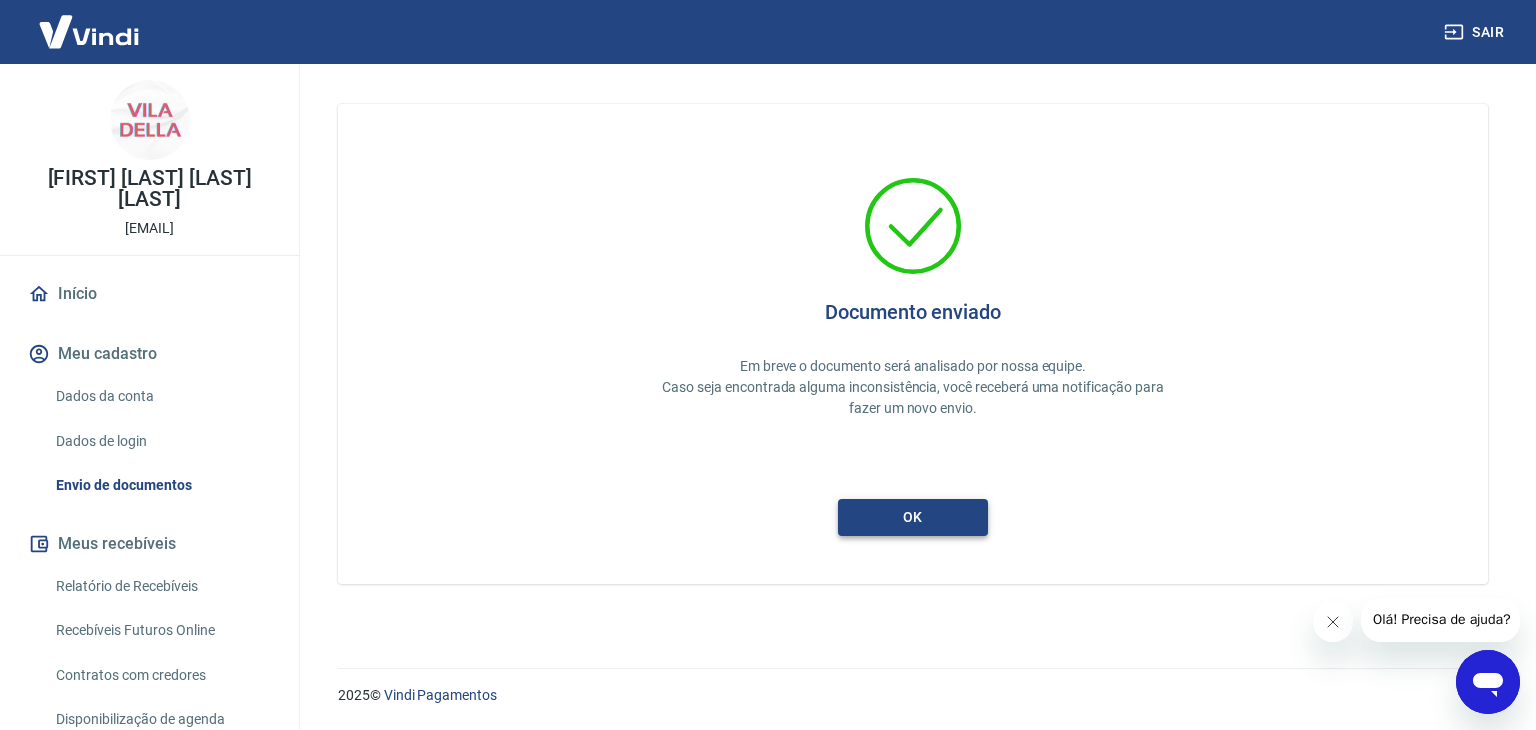 click on "ok" at bounding box center (913, 517) 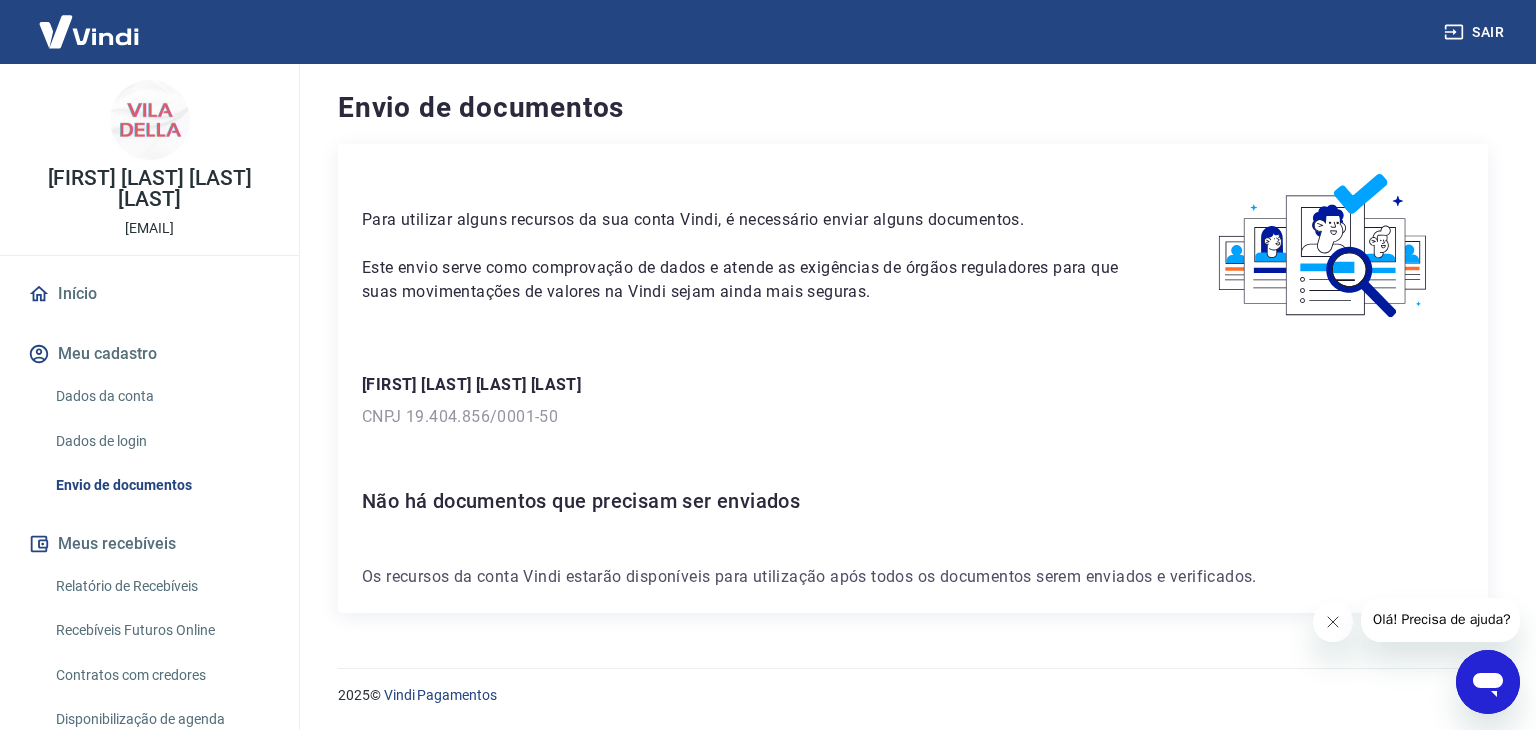 click 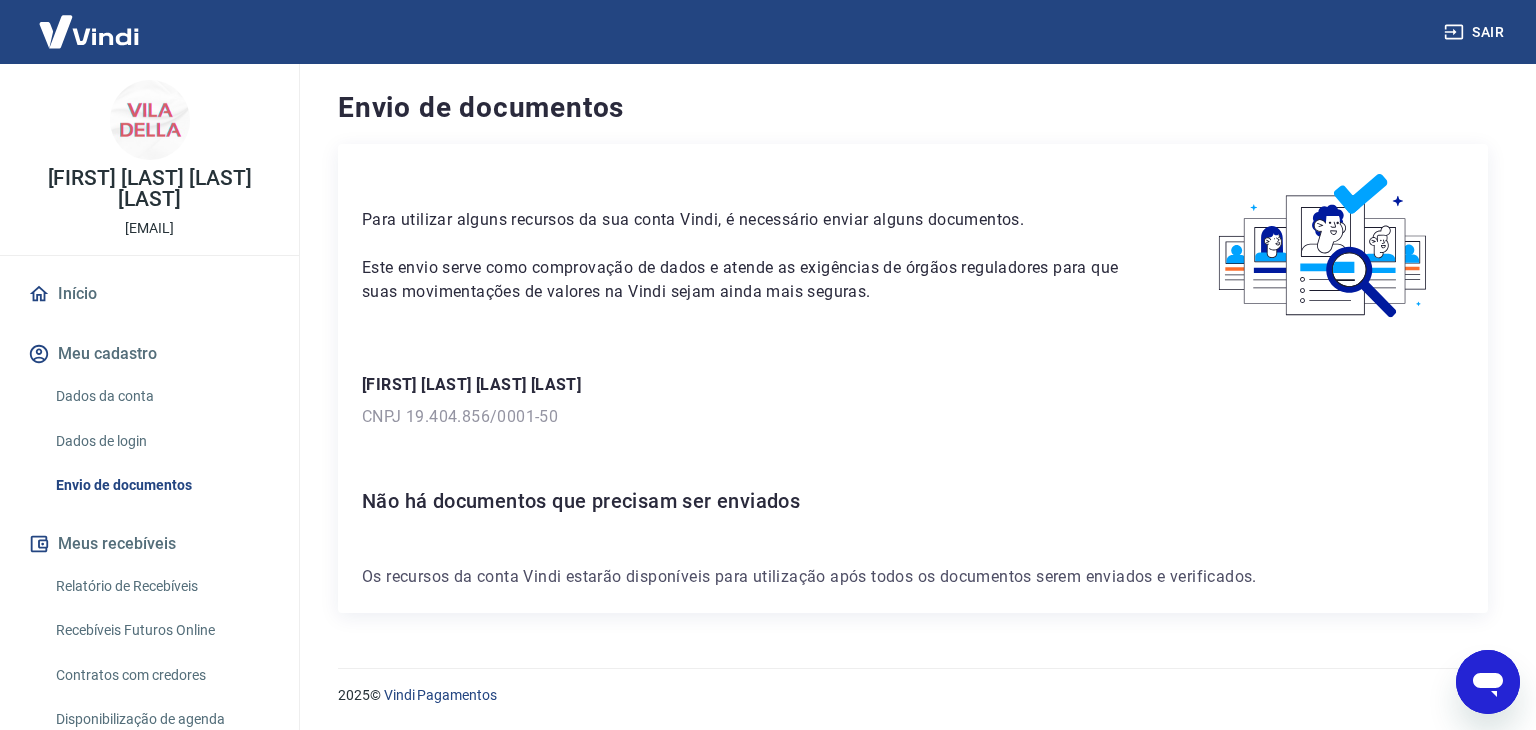 click on "Início" at bounding box center (149, 294) 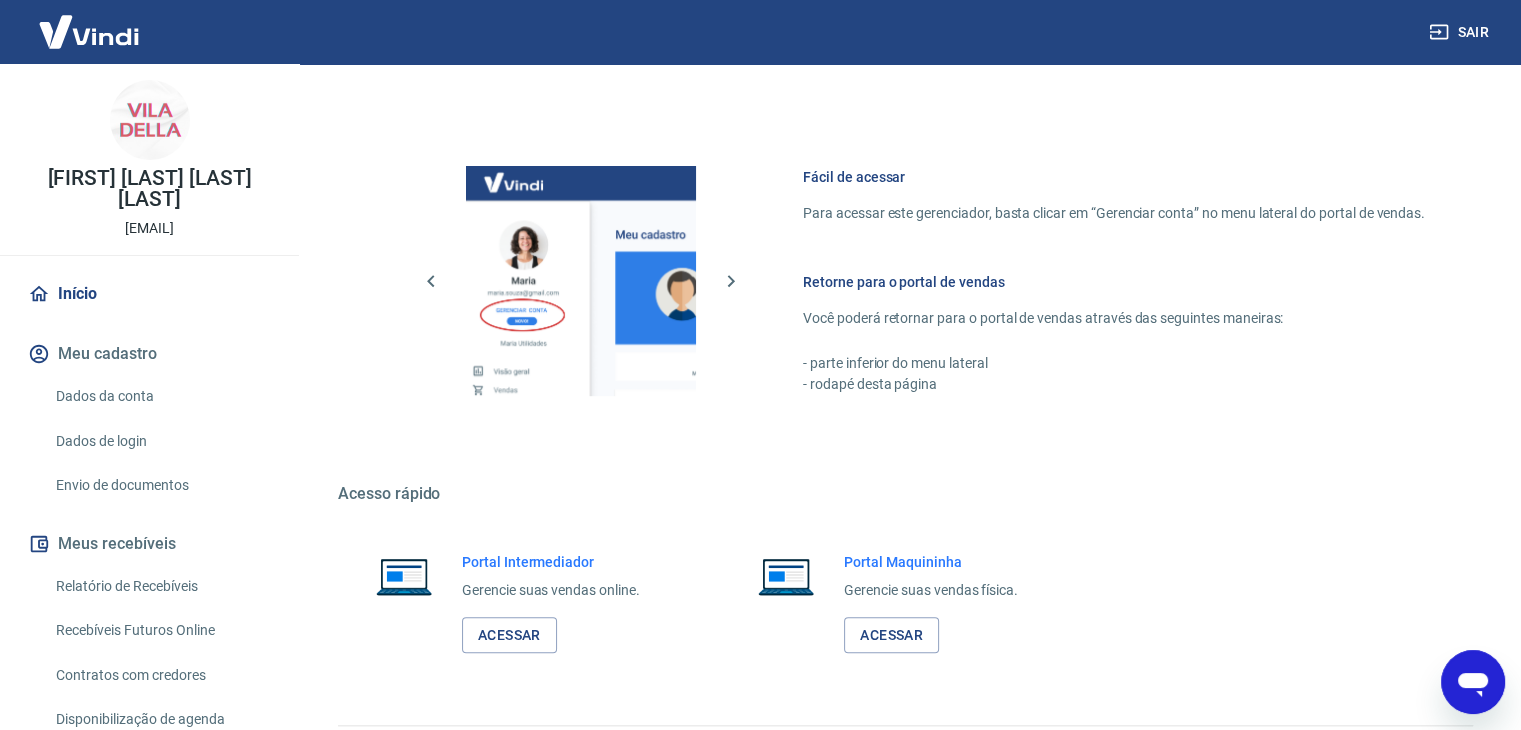 scroll, scrollTop: 1056, scrollLeft: 0, axis: vertical 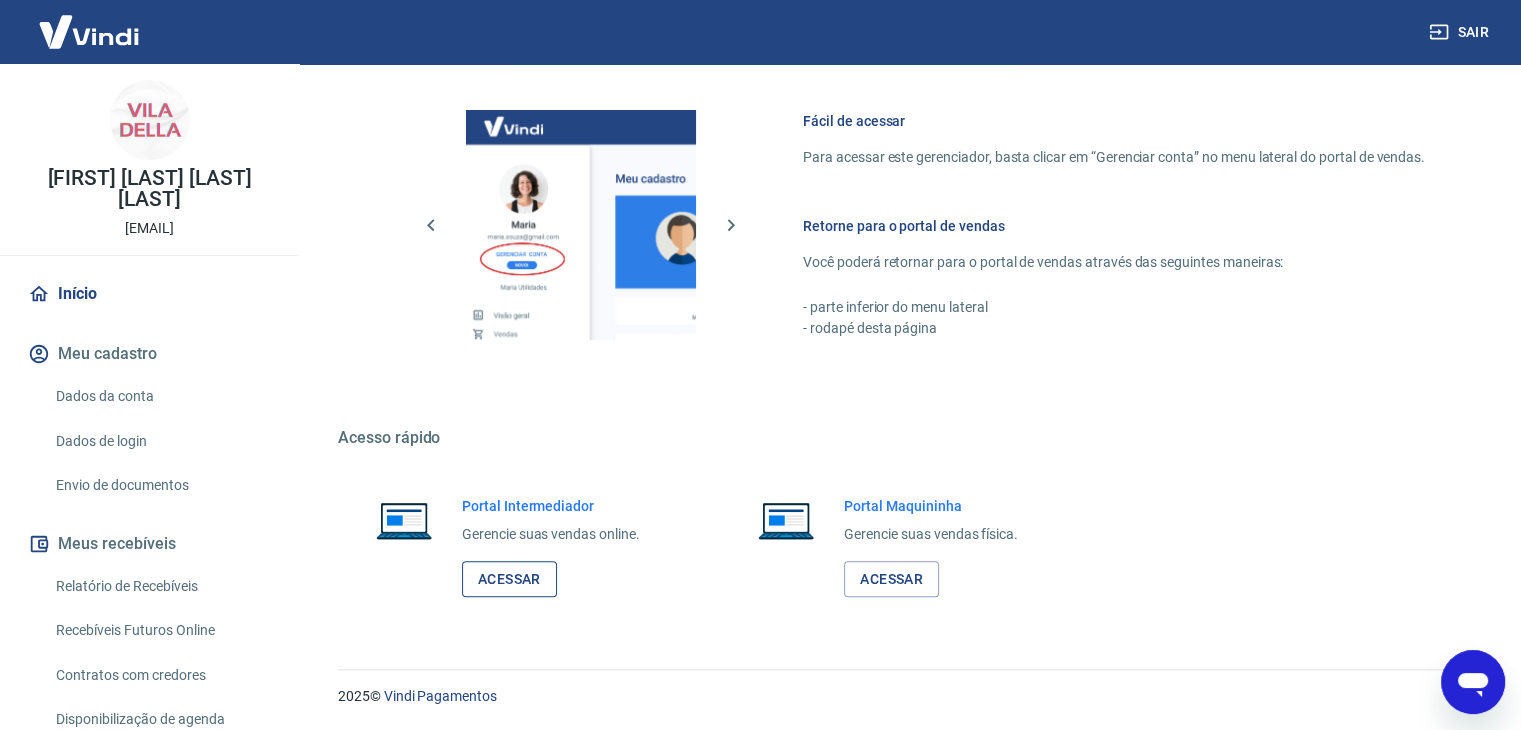click on "Acessar" at bounding box center (509, 579) 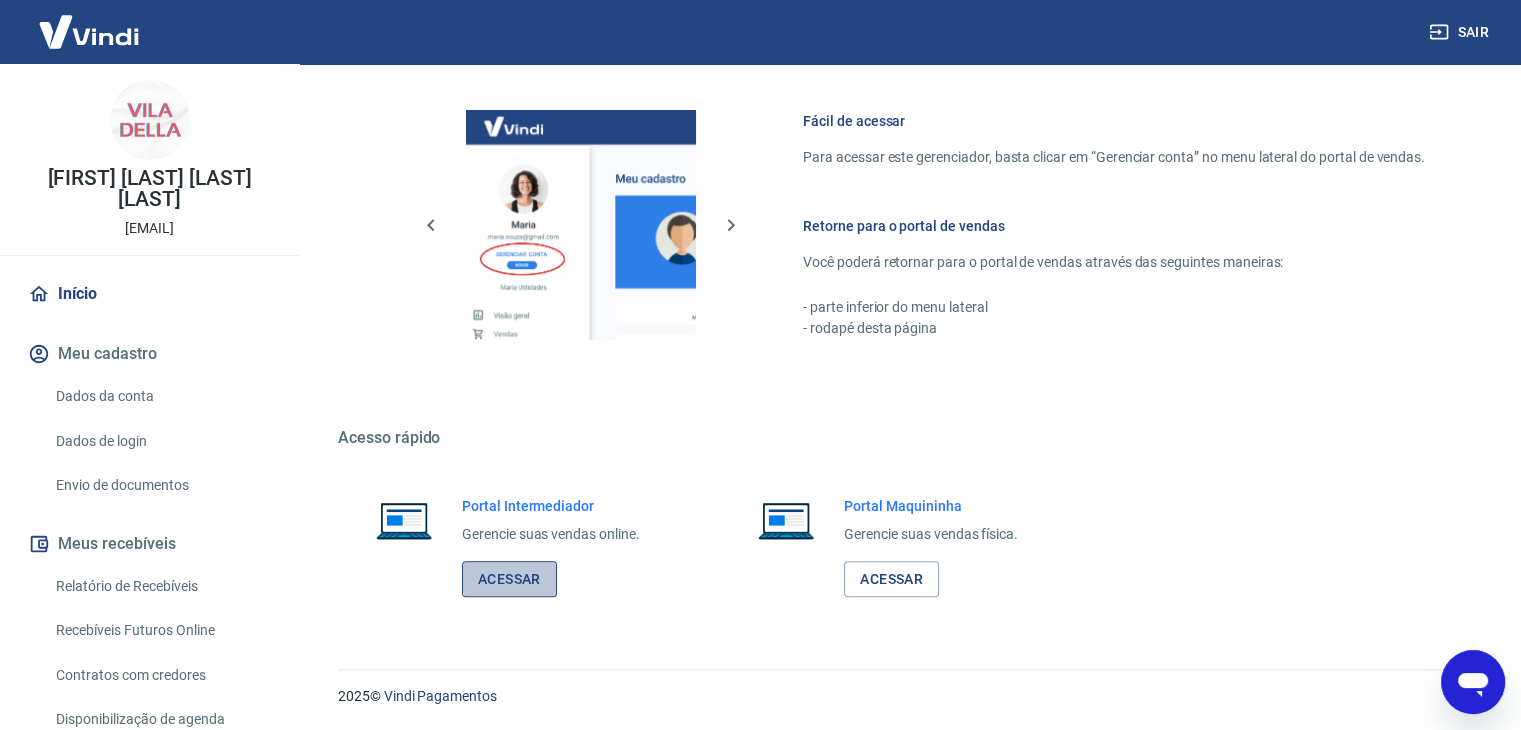 click on "Acessar" at bounding box center (509, 579) 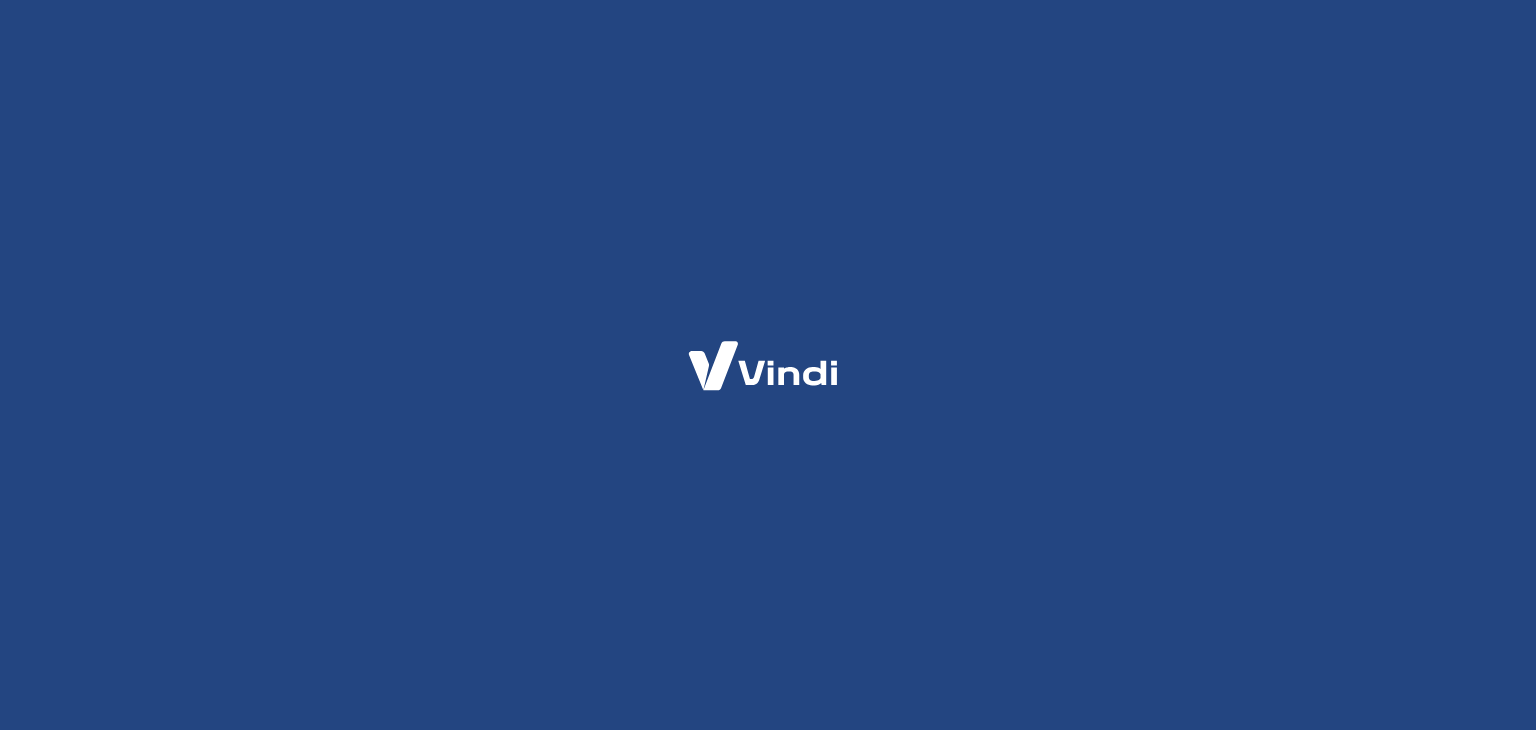 scroll, scrollTop: 0, scrollLeft: 0, axis: both 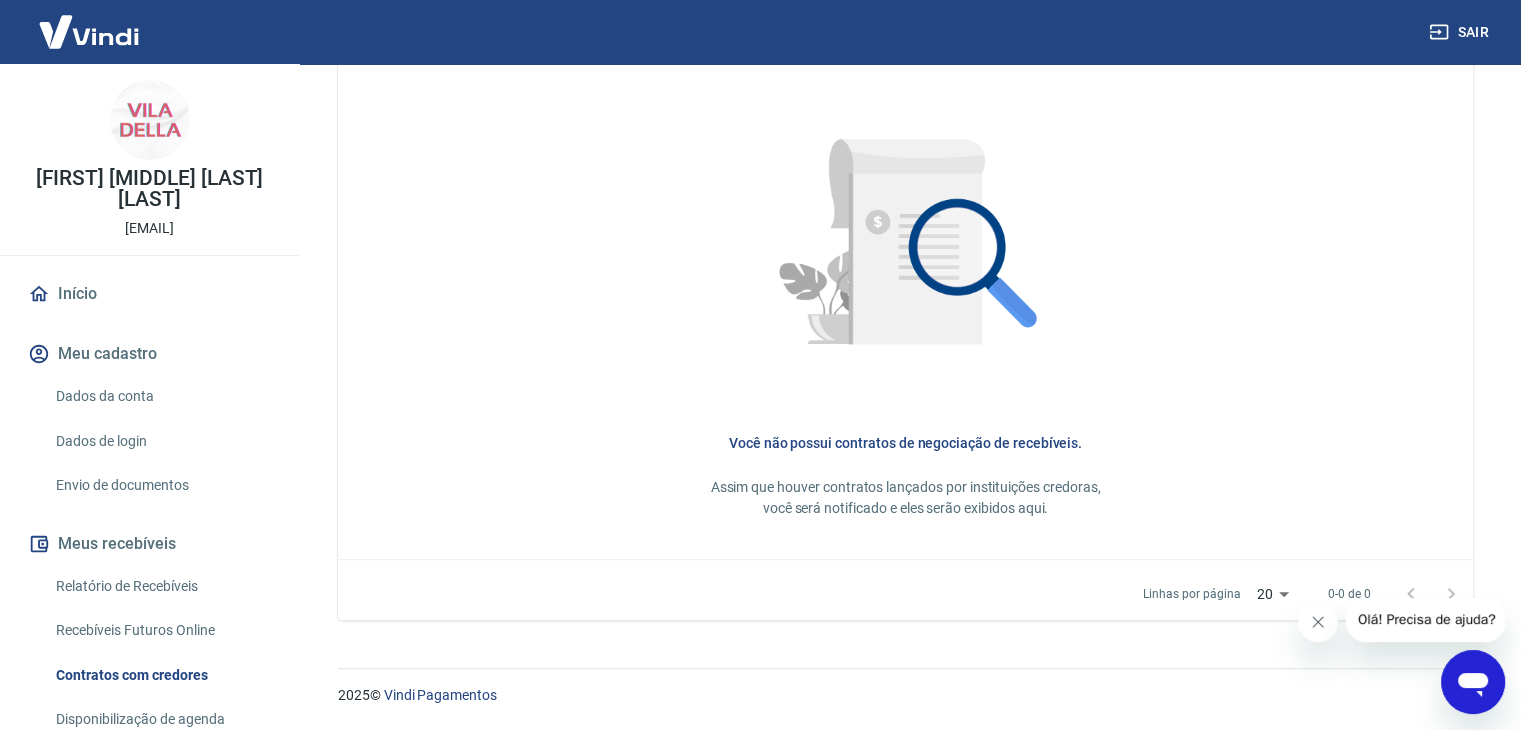 click on "Dados da conta" at bounding box center [161, 396] 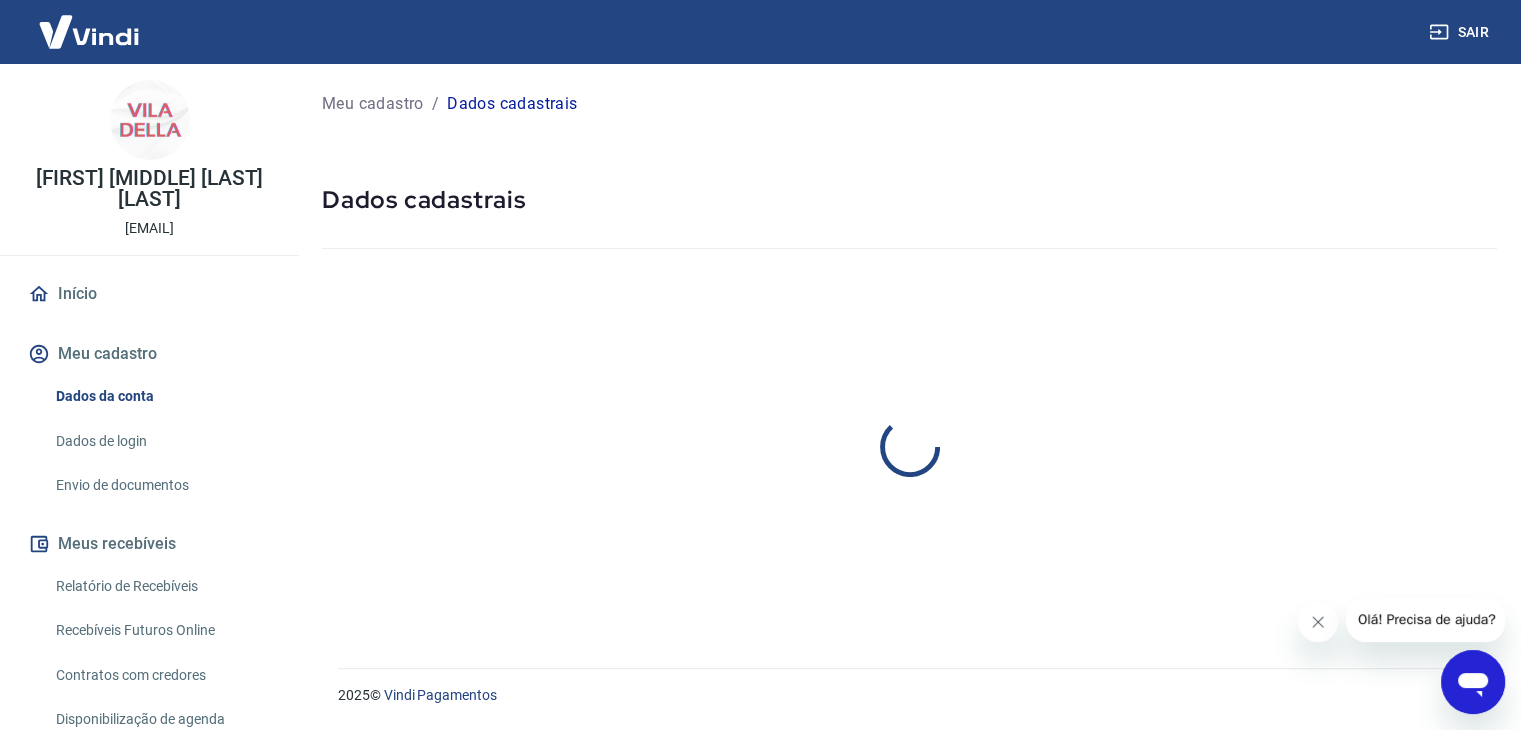 scroll, scrollTop: 0, scrollLeft: 0, axis: both 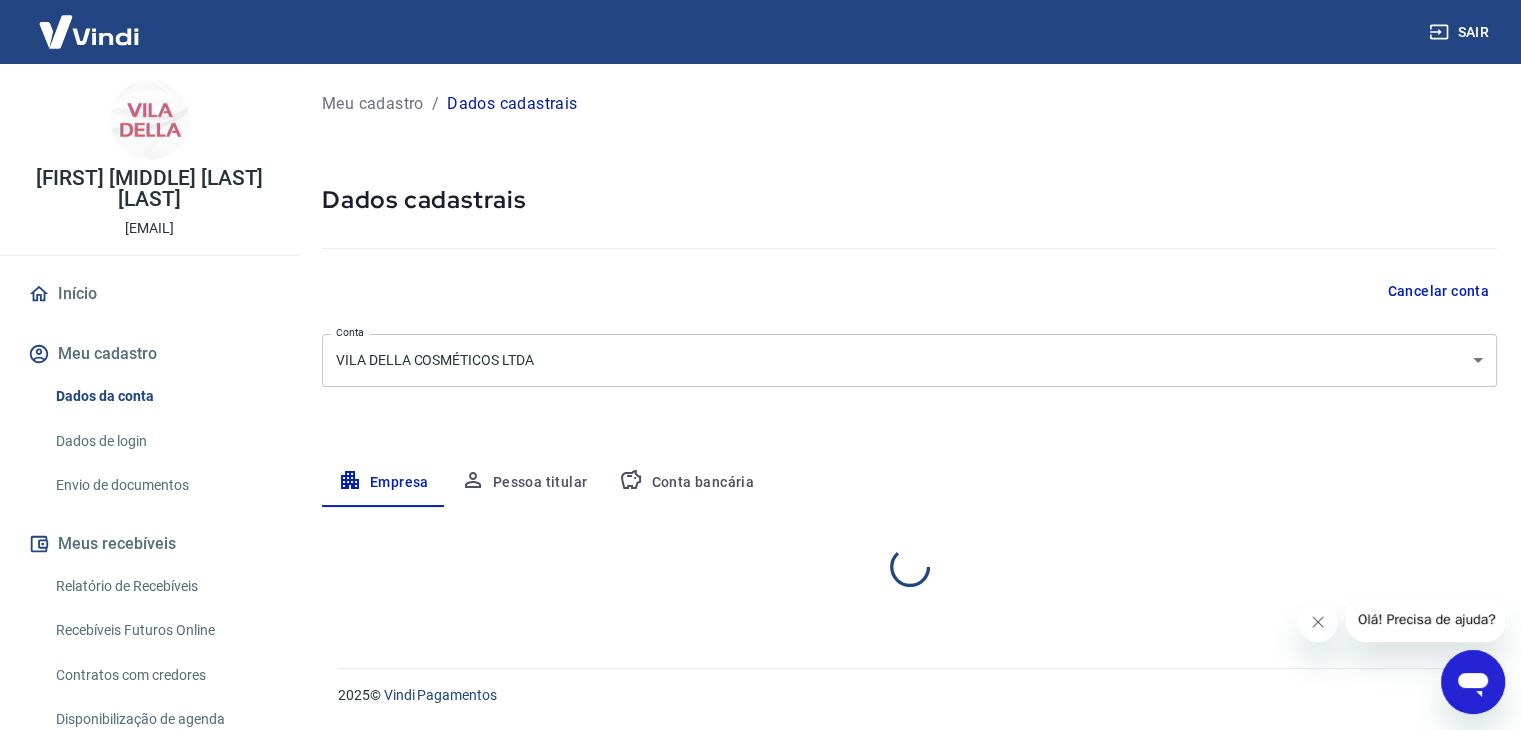 select on "SC" 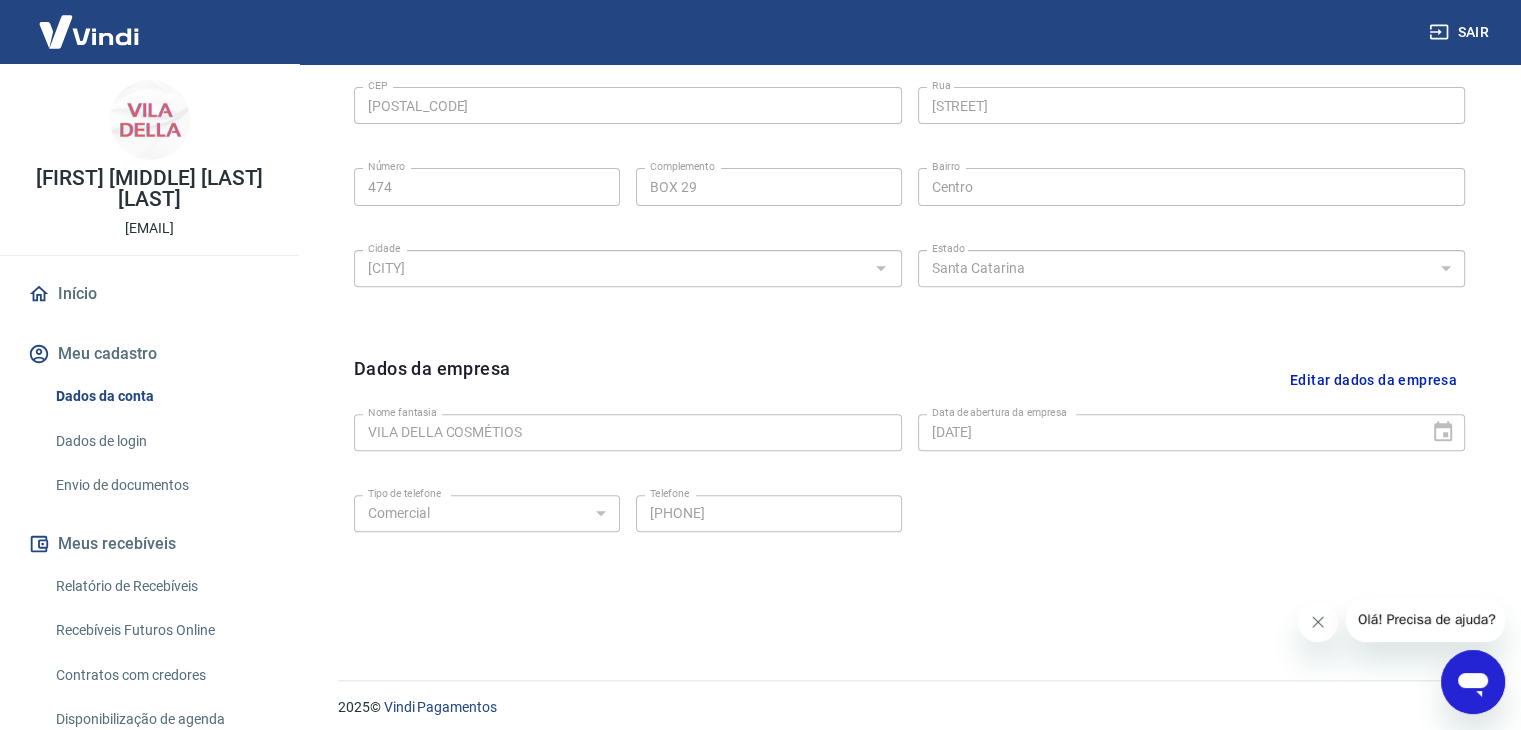 scroll, scrollTop: 712, scrollLeft: 0, axis: vertical 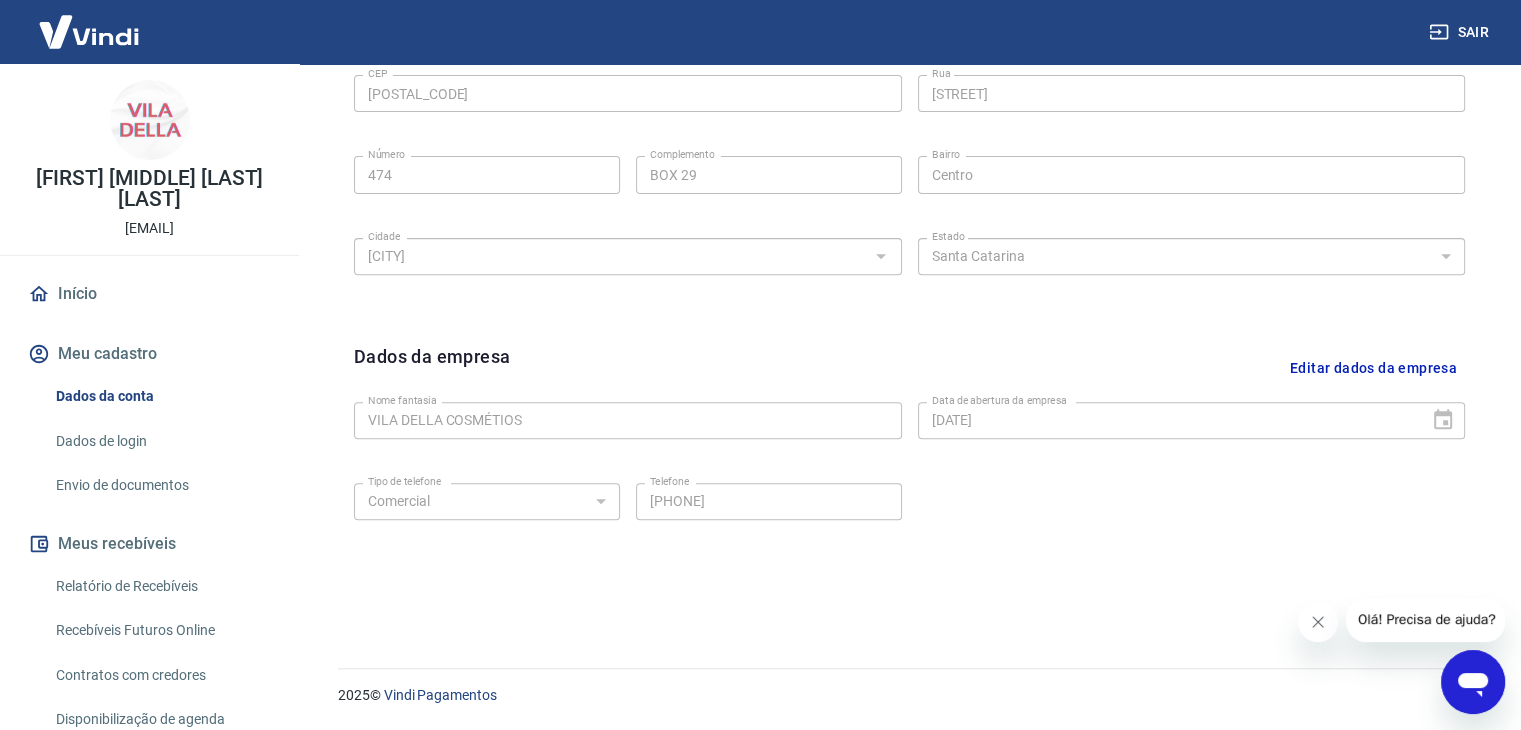 click on "Envio de documentos" at bounding box center (161, 485) 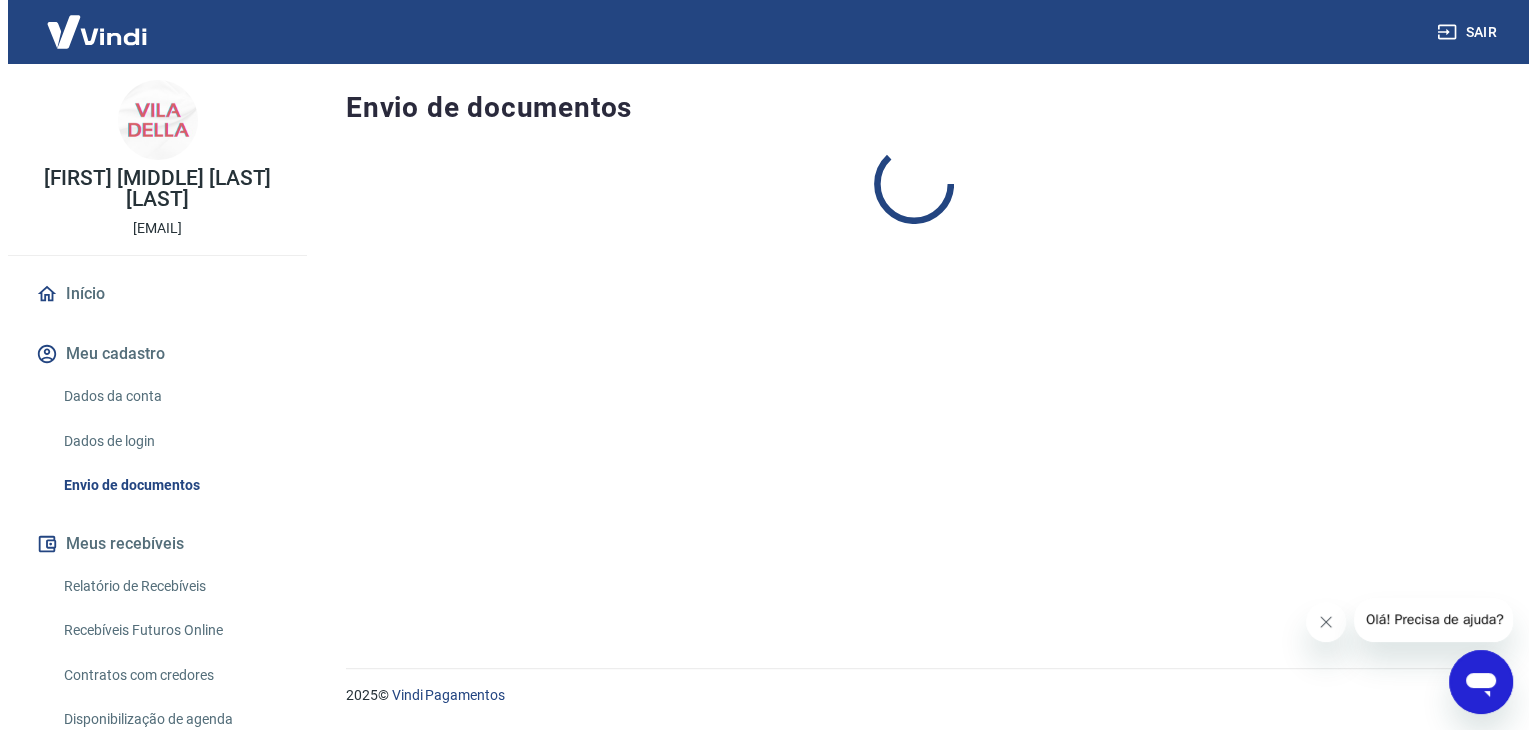 scroll, scrollTop: 0, scrollLeft: 0, axis: both 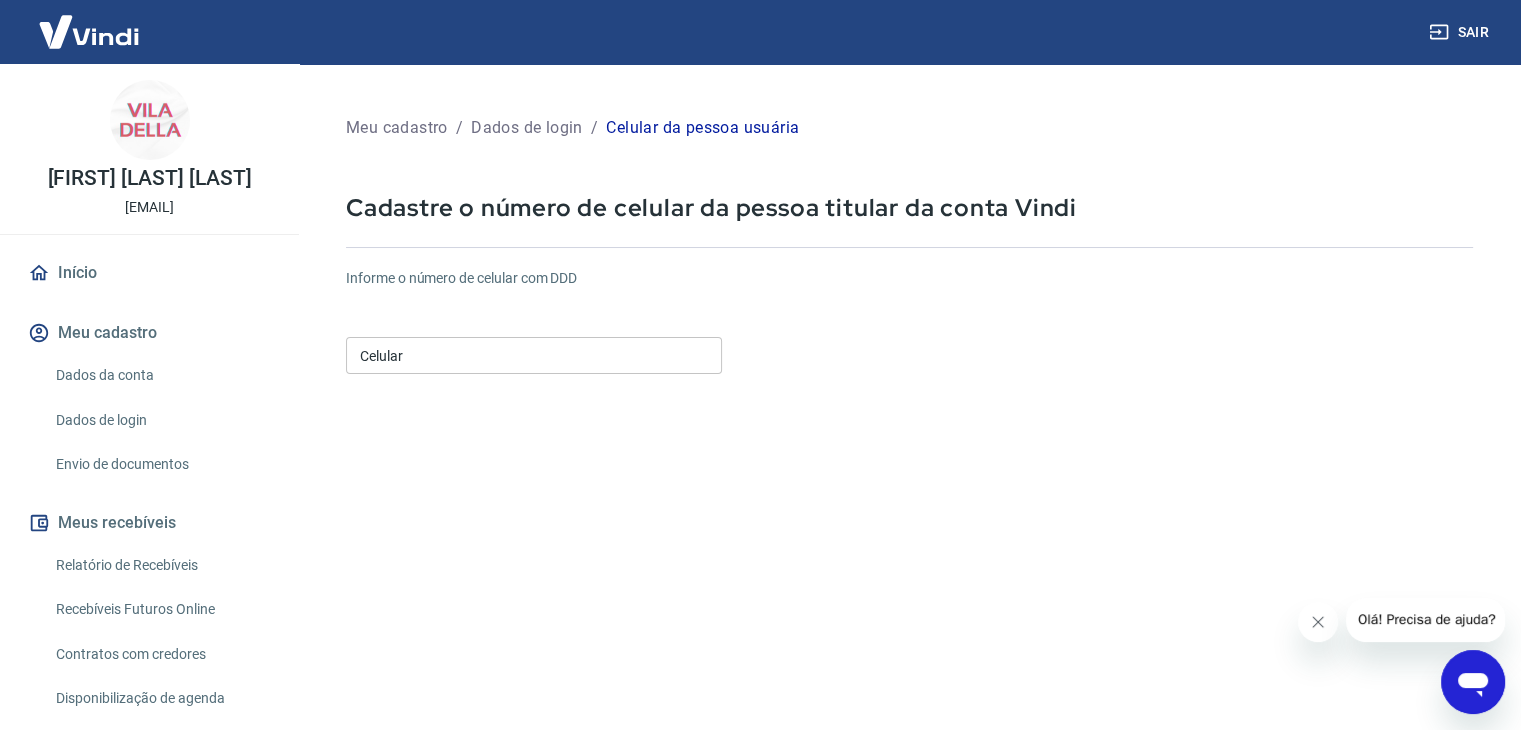click on "Celular" at bounding box center (534, 355) 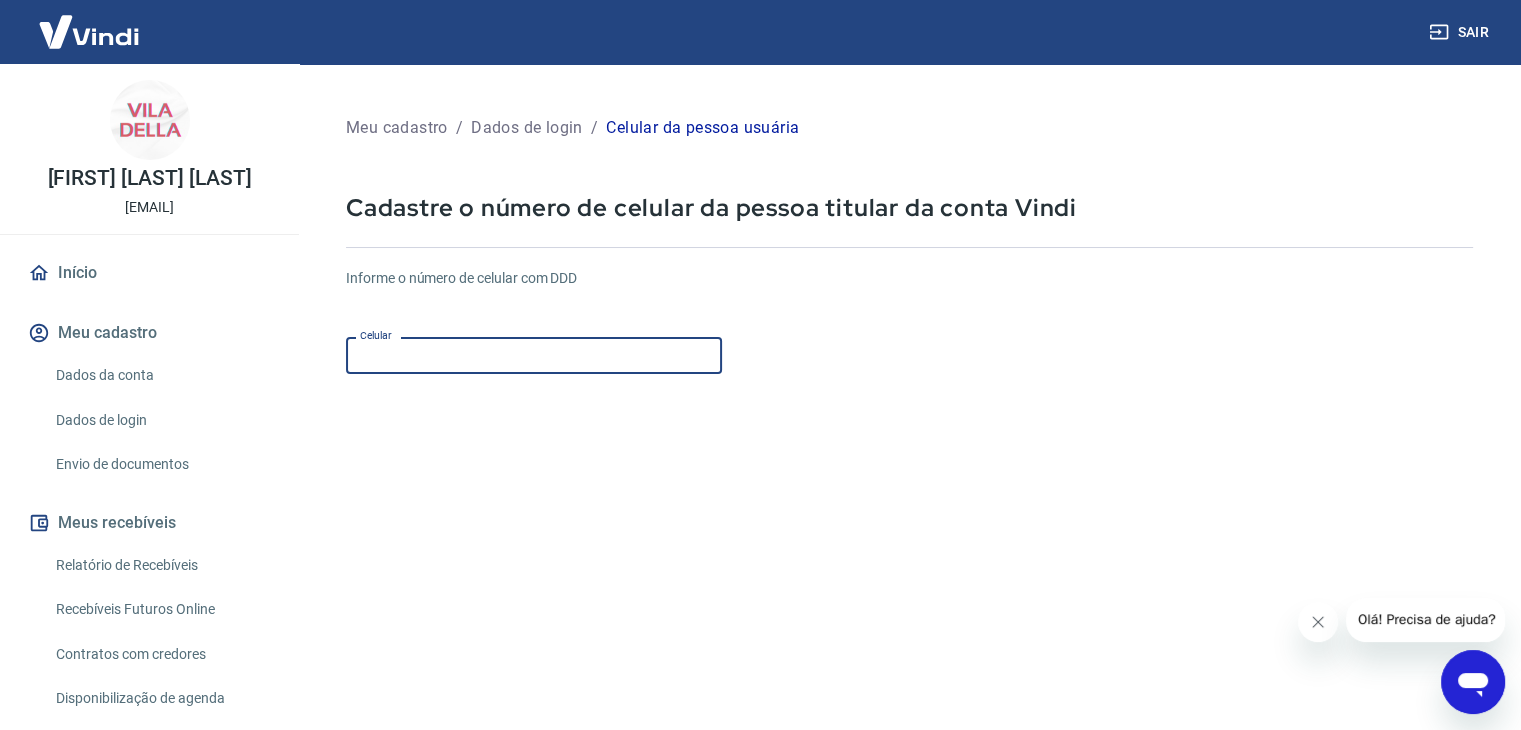 type on "[PHONE]" 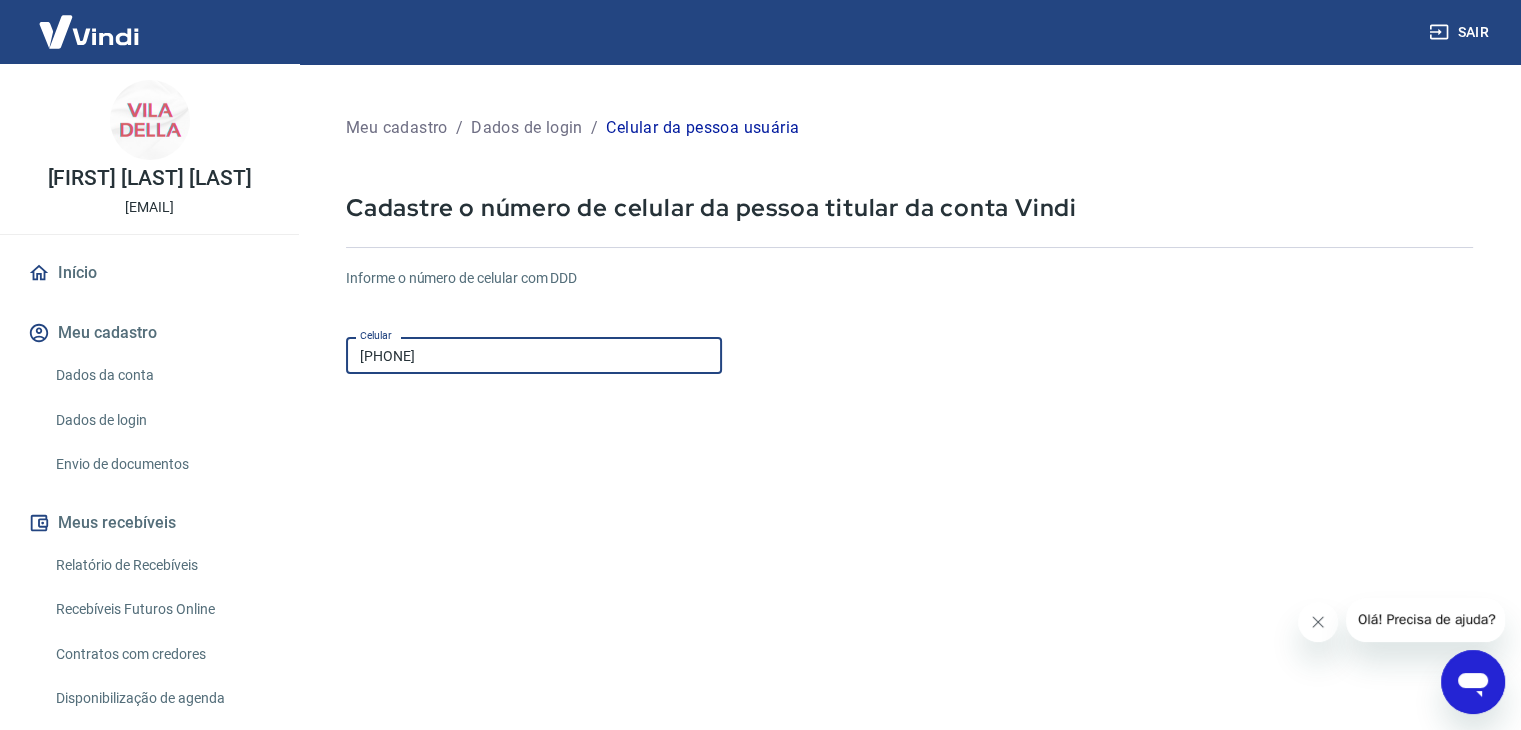 scroll, scrollTop: 216, scrollLeft: 0, axis: vertical 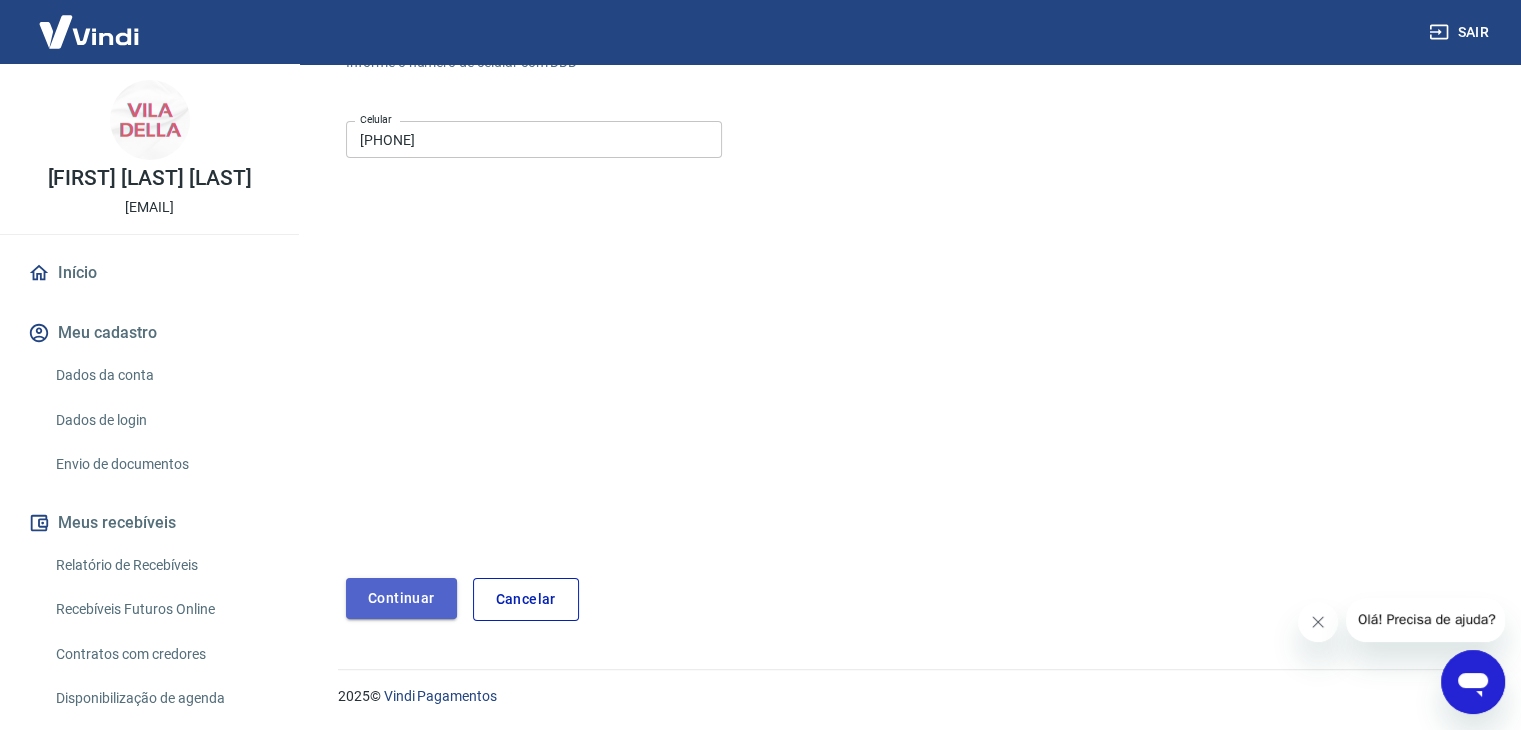 click on "Continuar" at bounding box center (401, 598) 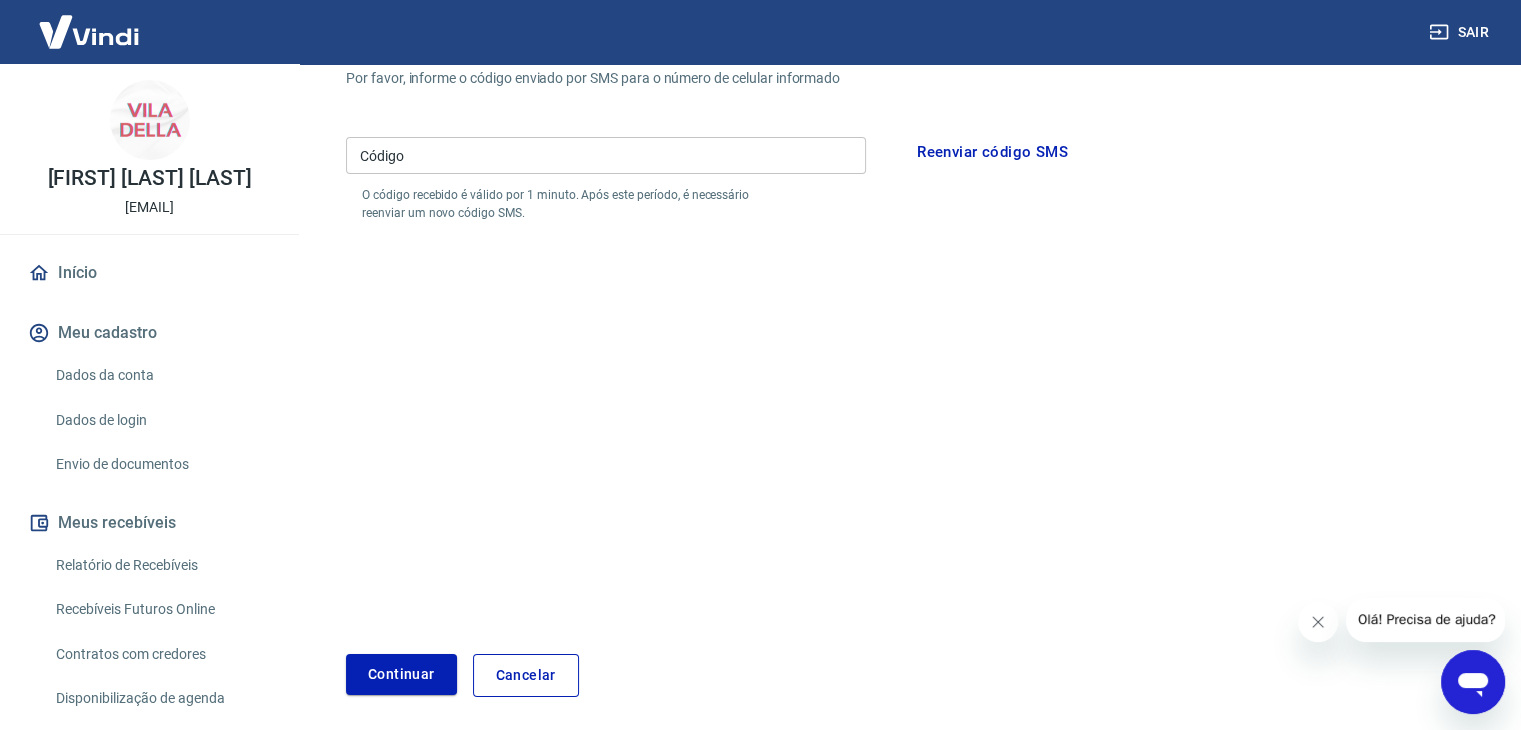click on "Código" at bounding box center (606, 155) 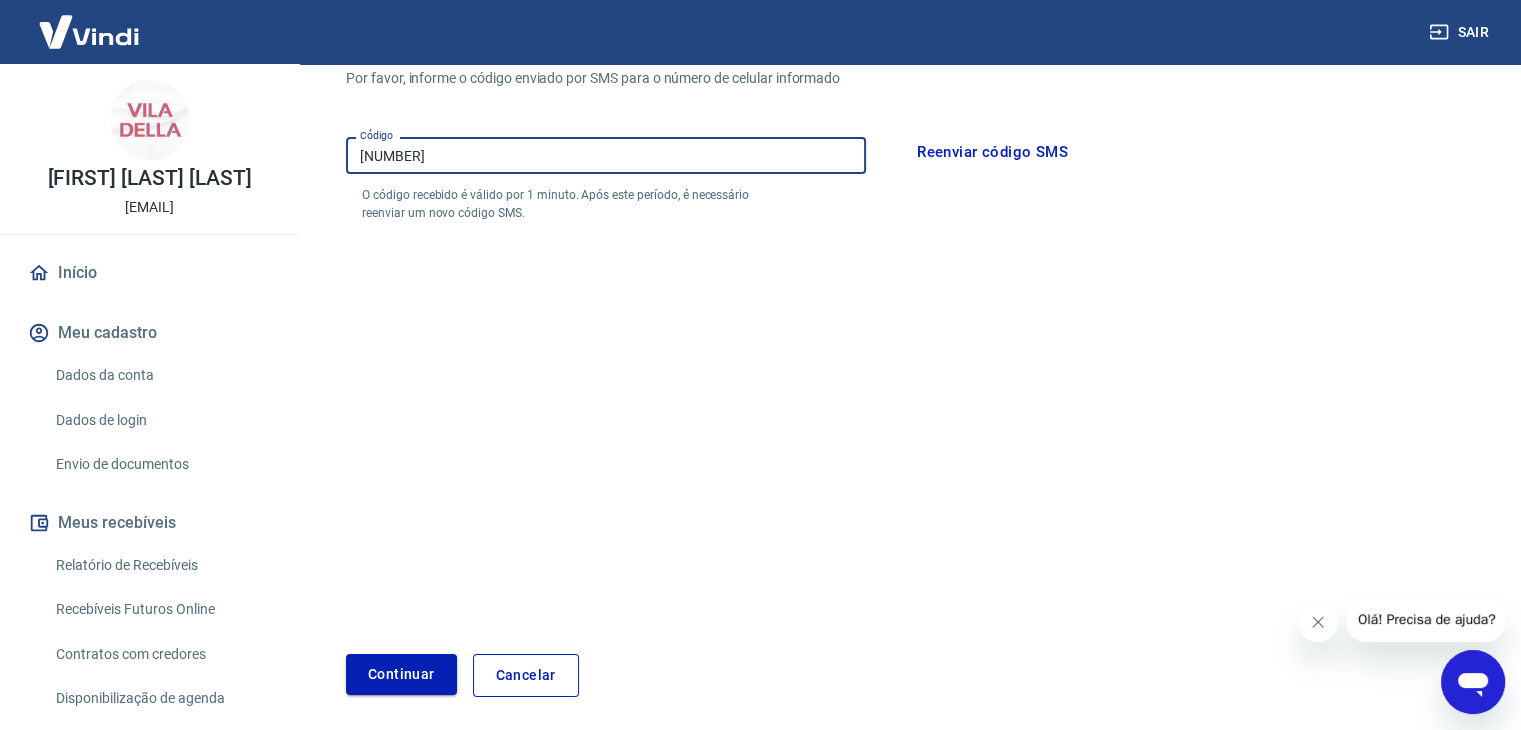 type on "390953" 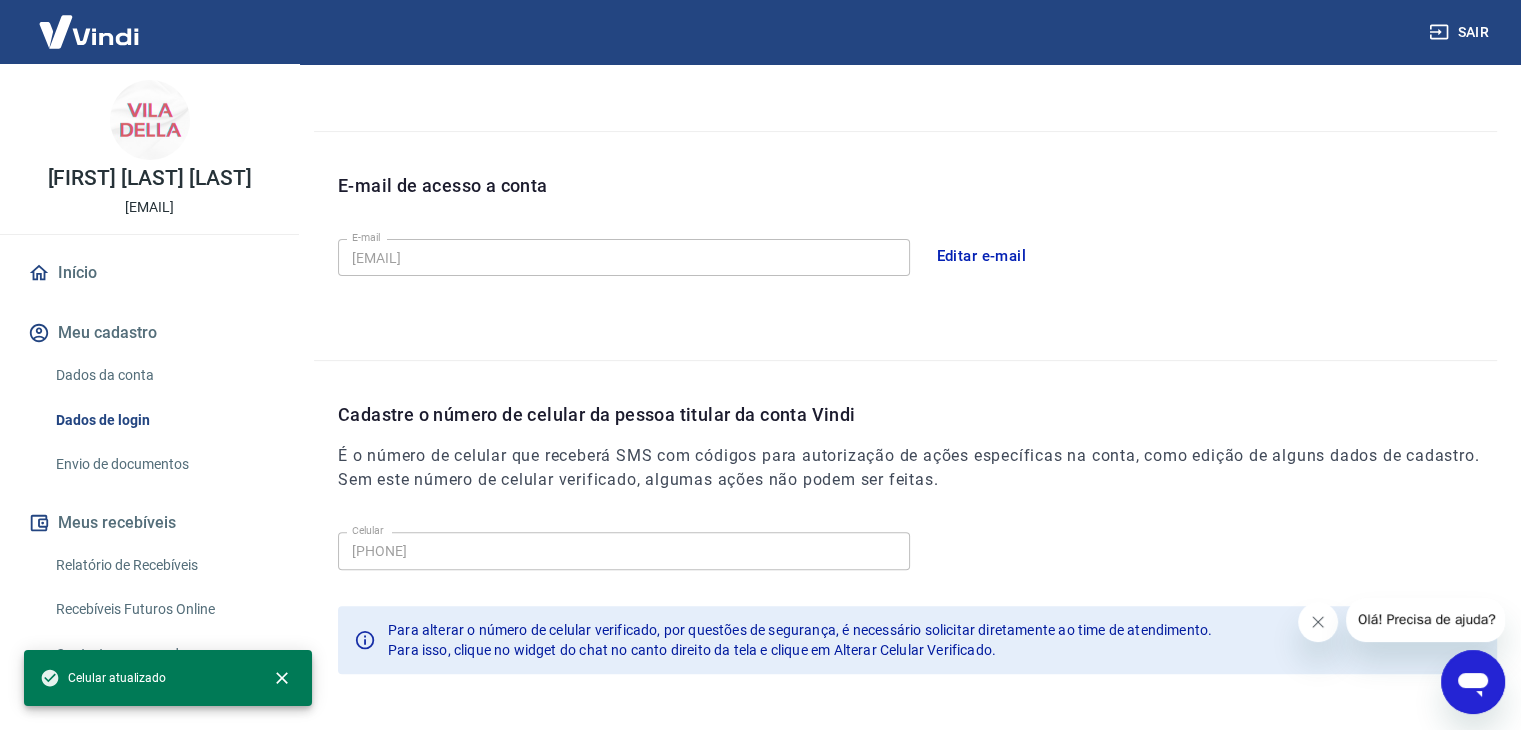 scroll, scrollTop: 550, scrollLeft: 0, axis: vertical 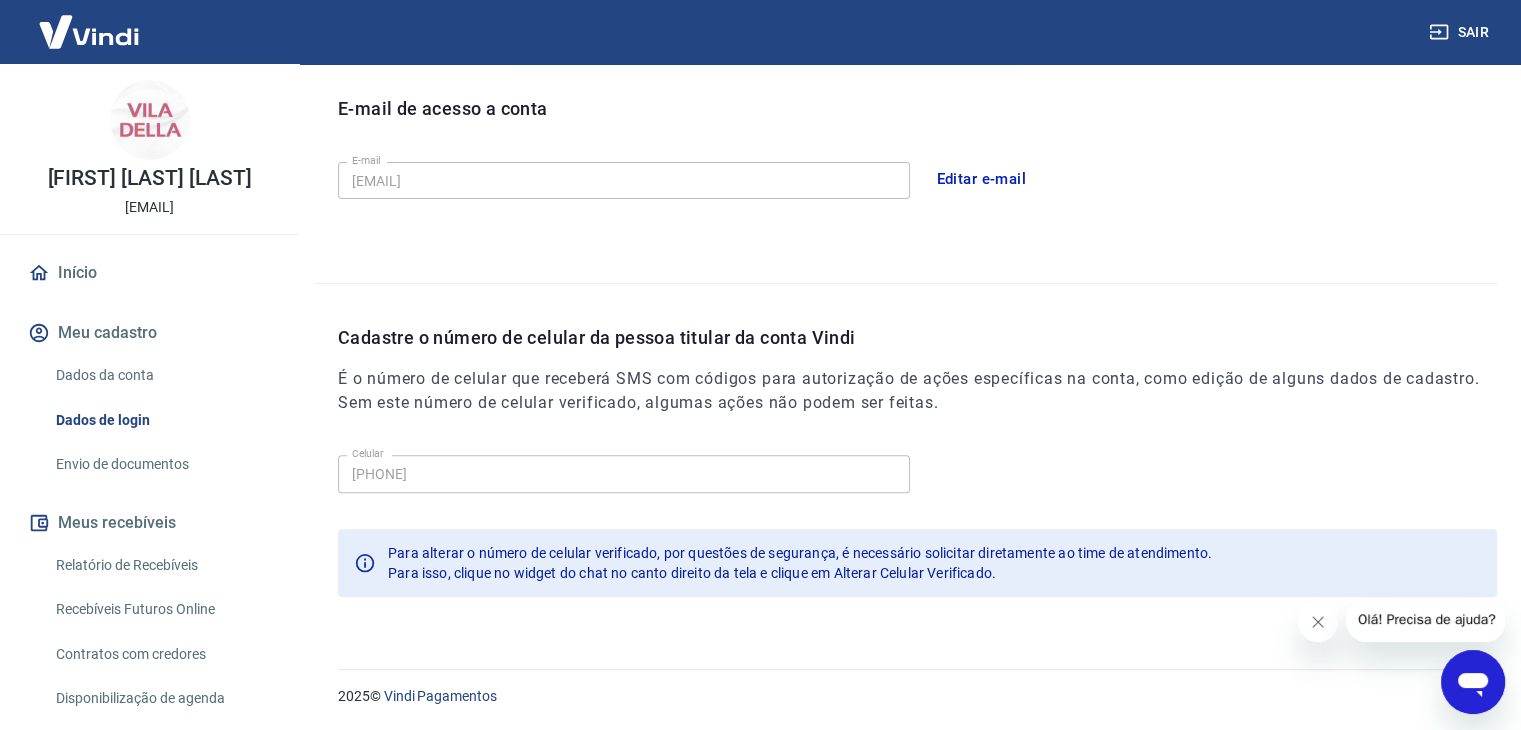 click at bounding box center [1318, 622] 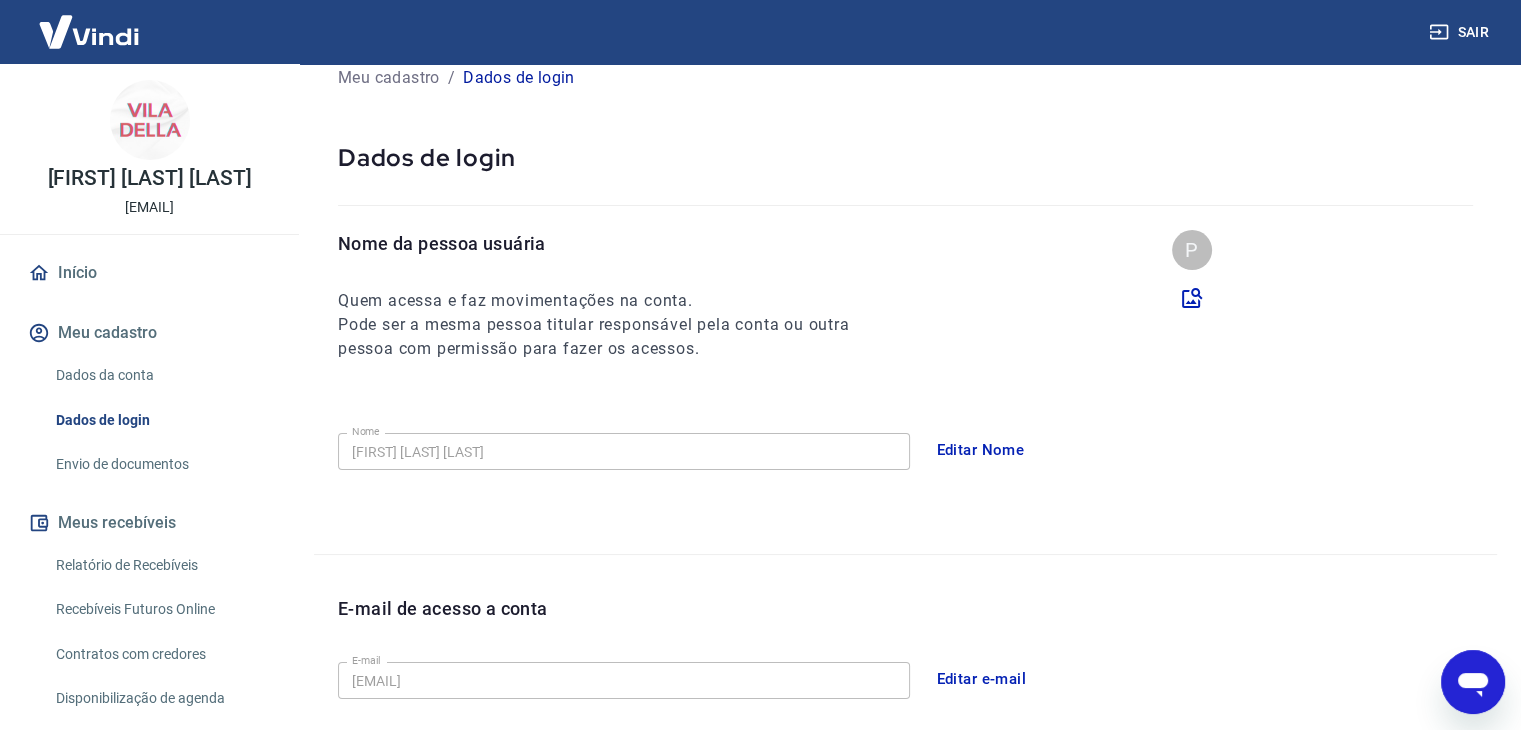 scroll, scrollTop: 0, scrollLeft: 0, axis: both 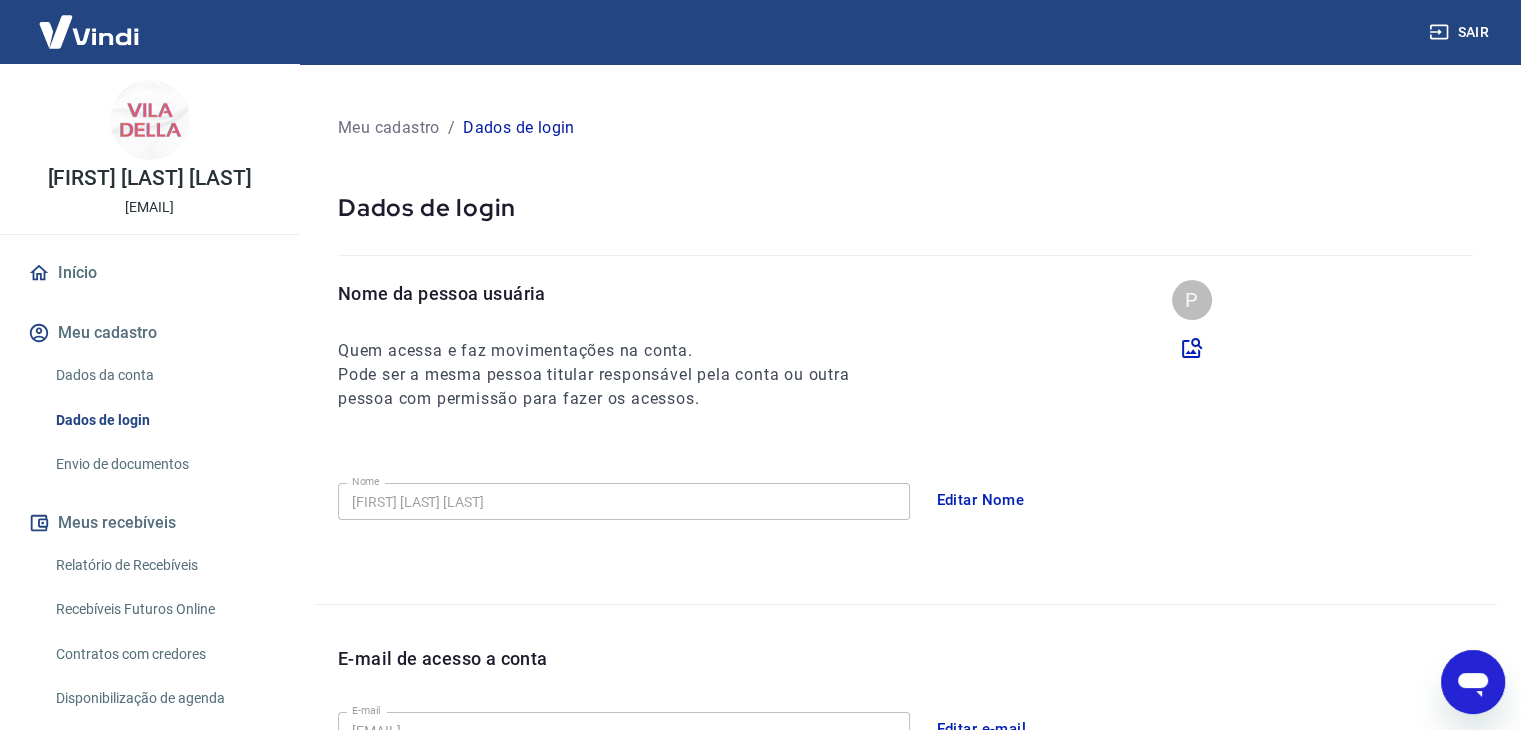 click 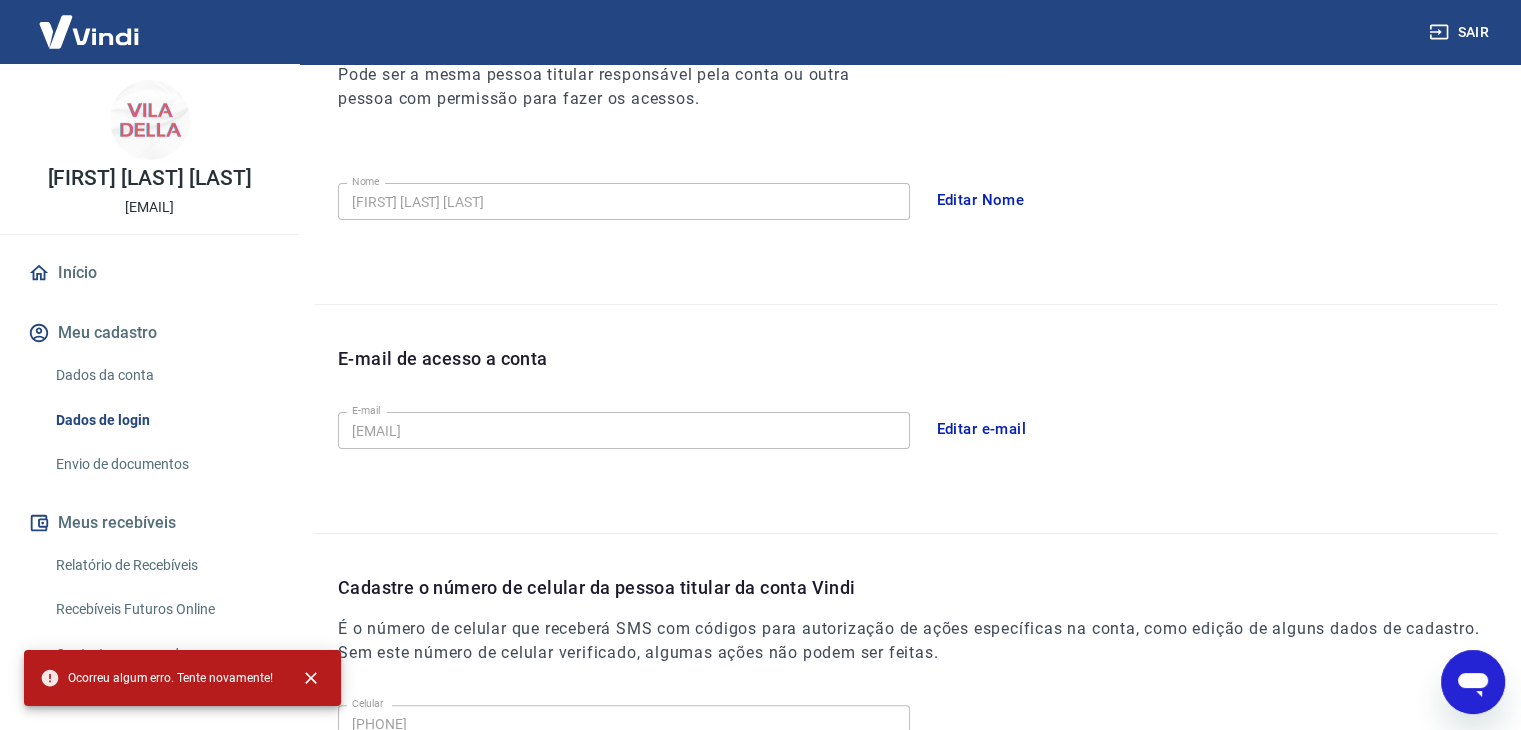 scroll, scrollTop: 550, scrollLeft: 0, axis: vertical 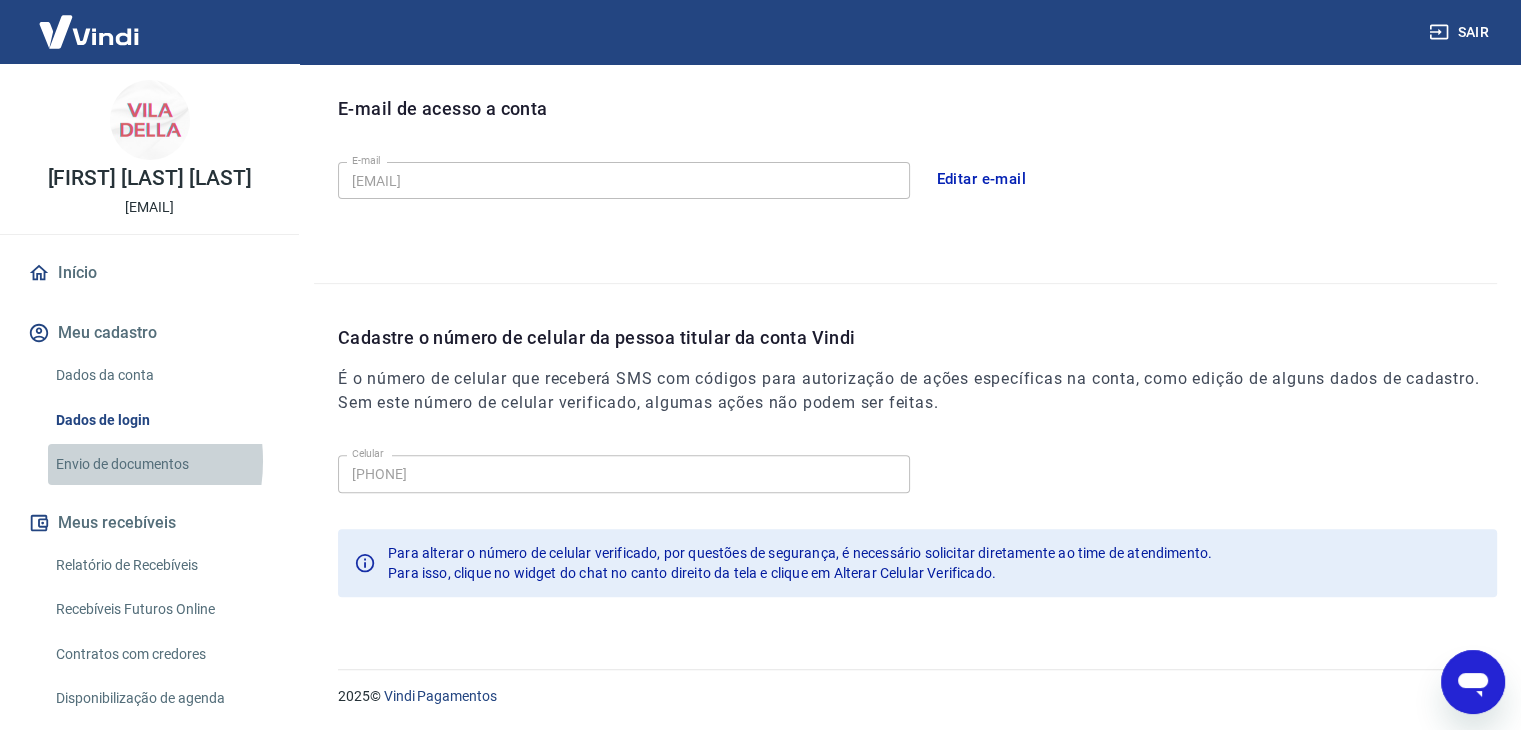 click on "Envio de documentos" at bounding box center [161, 464] 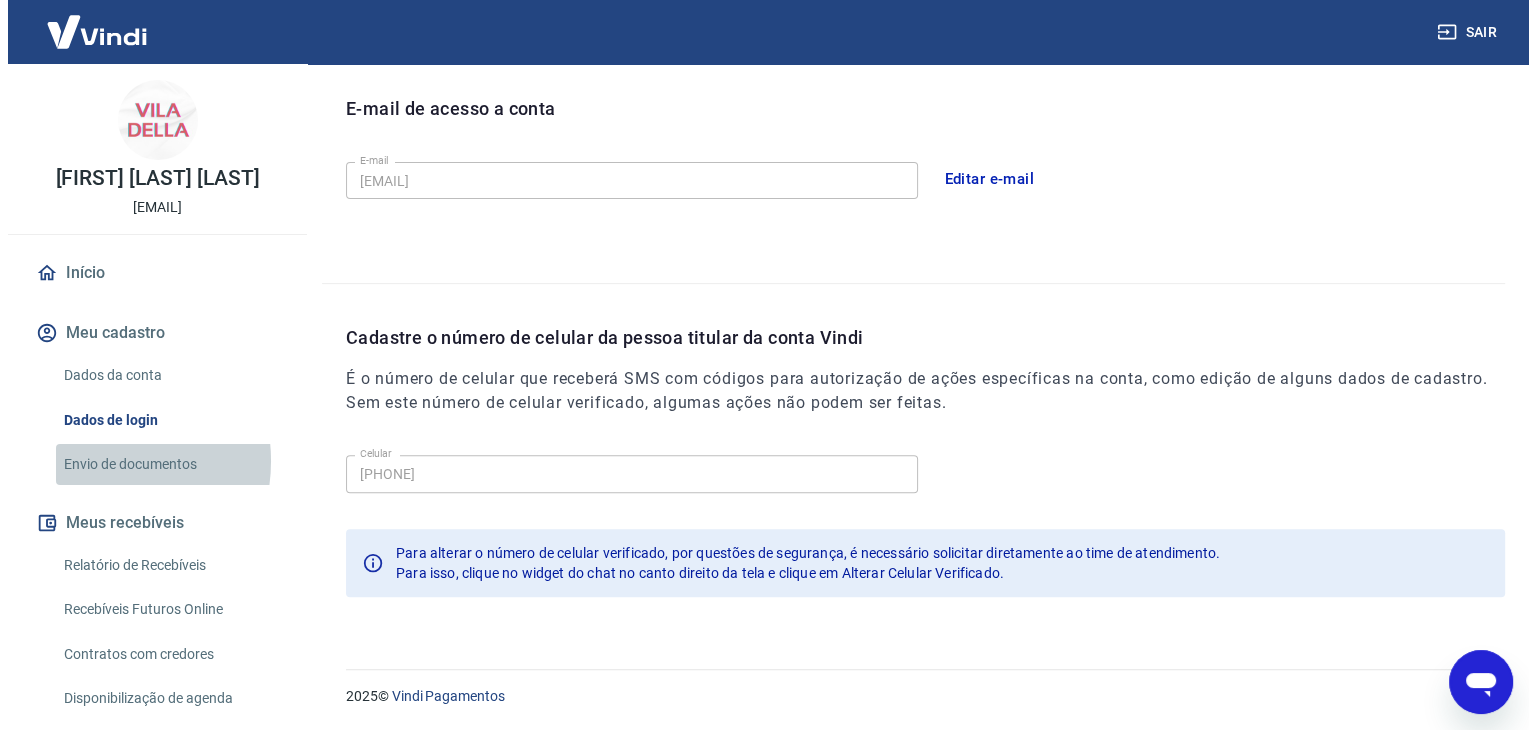scroll, scrollTop: 0, scrollLeft: 0, axis: both 